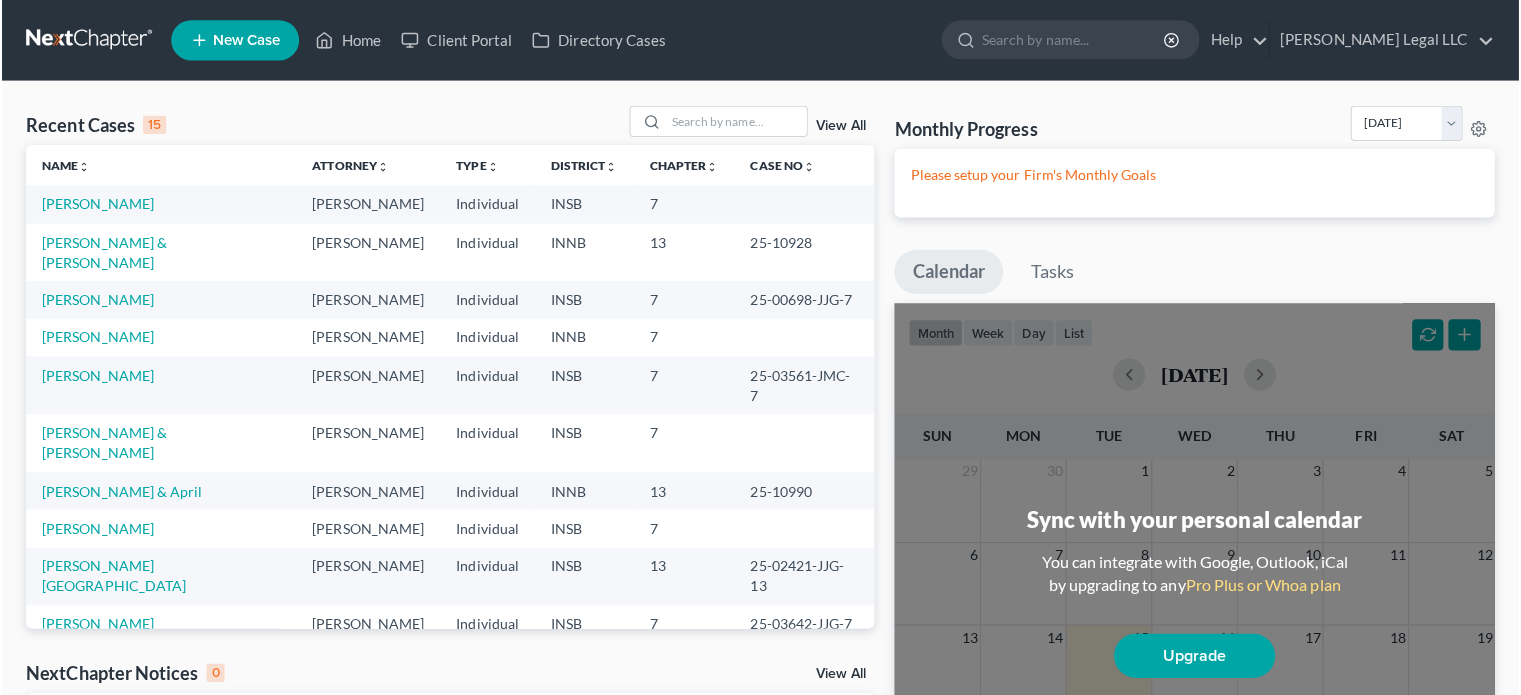 scroll, scrollTop: 0, scrollLeft: 0, axis: both 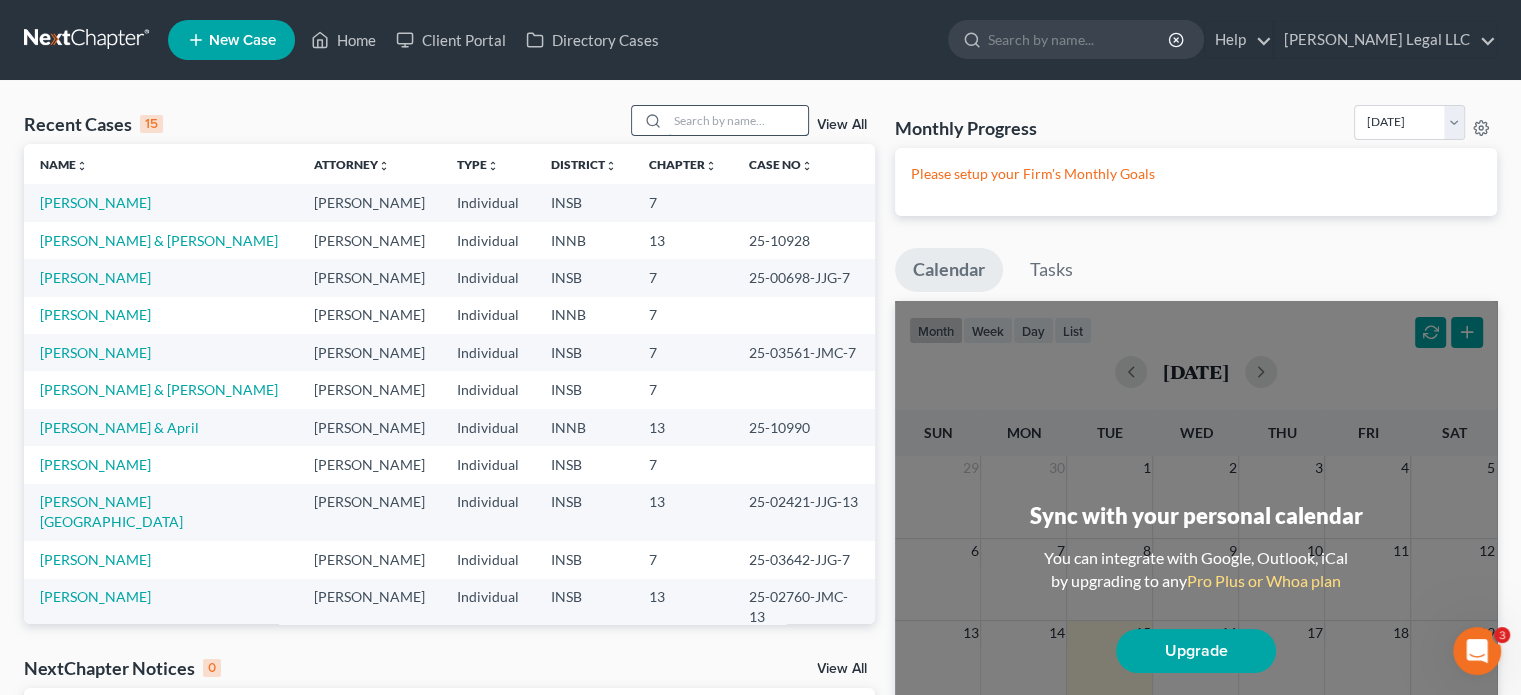 click at bounding box center (738, 120) 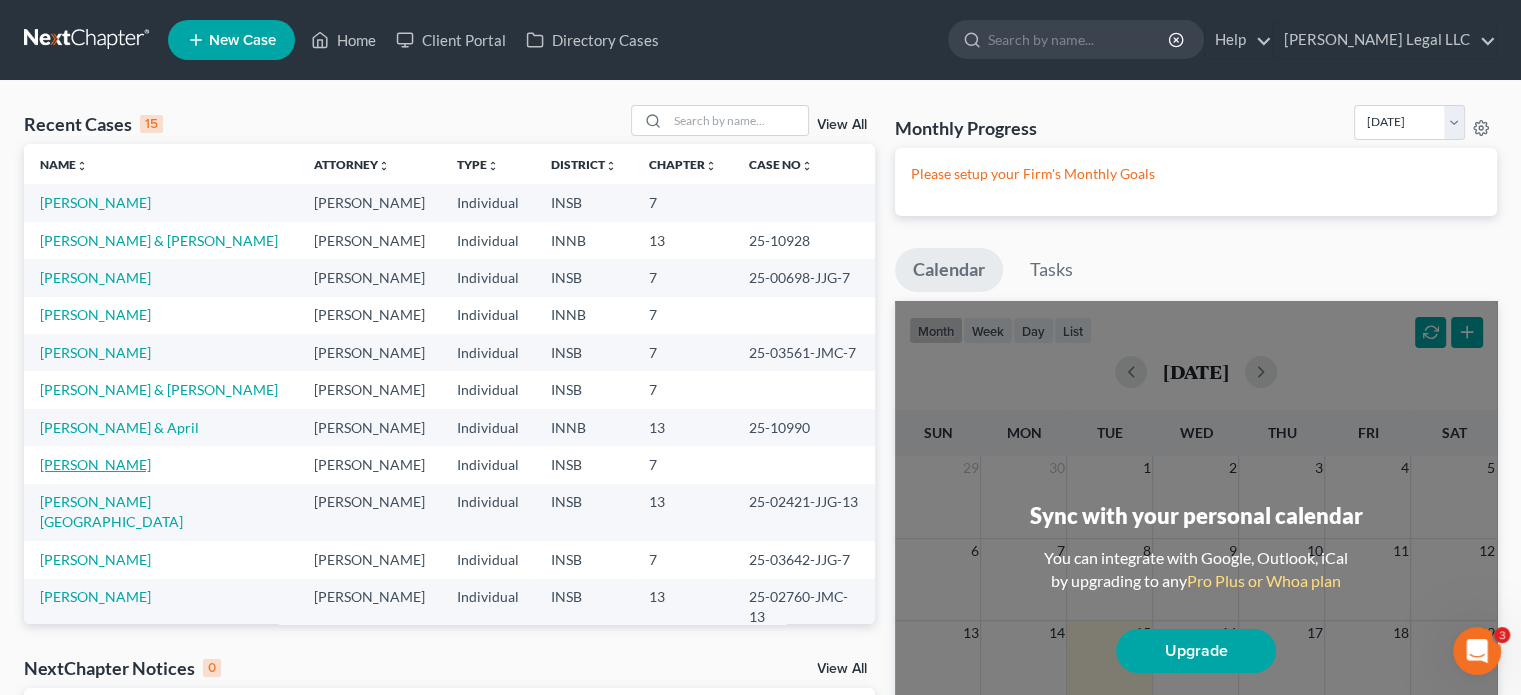 click on "[PERSON_NAME]" at bounding box center (95, 464) 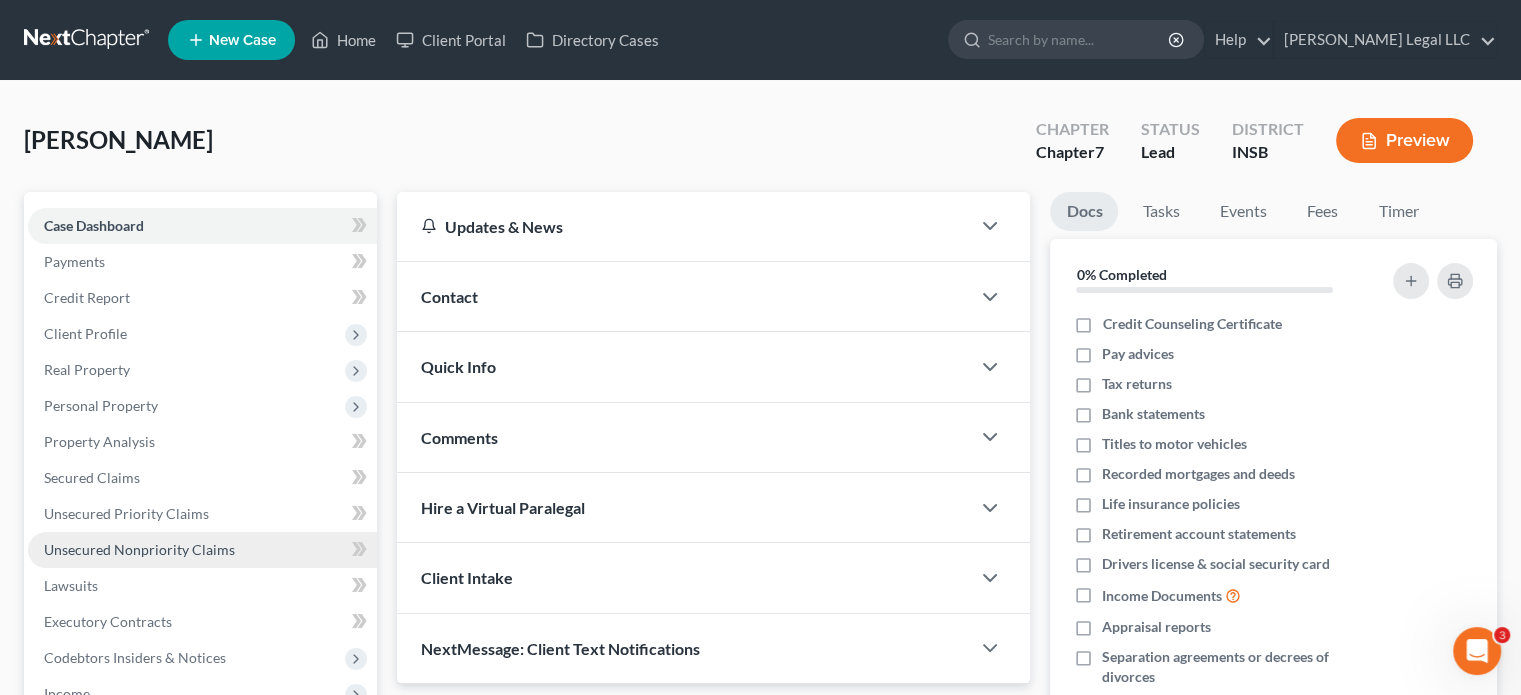click on "Unsecured Nonpriority Claims" at bounding box center (139, 549) 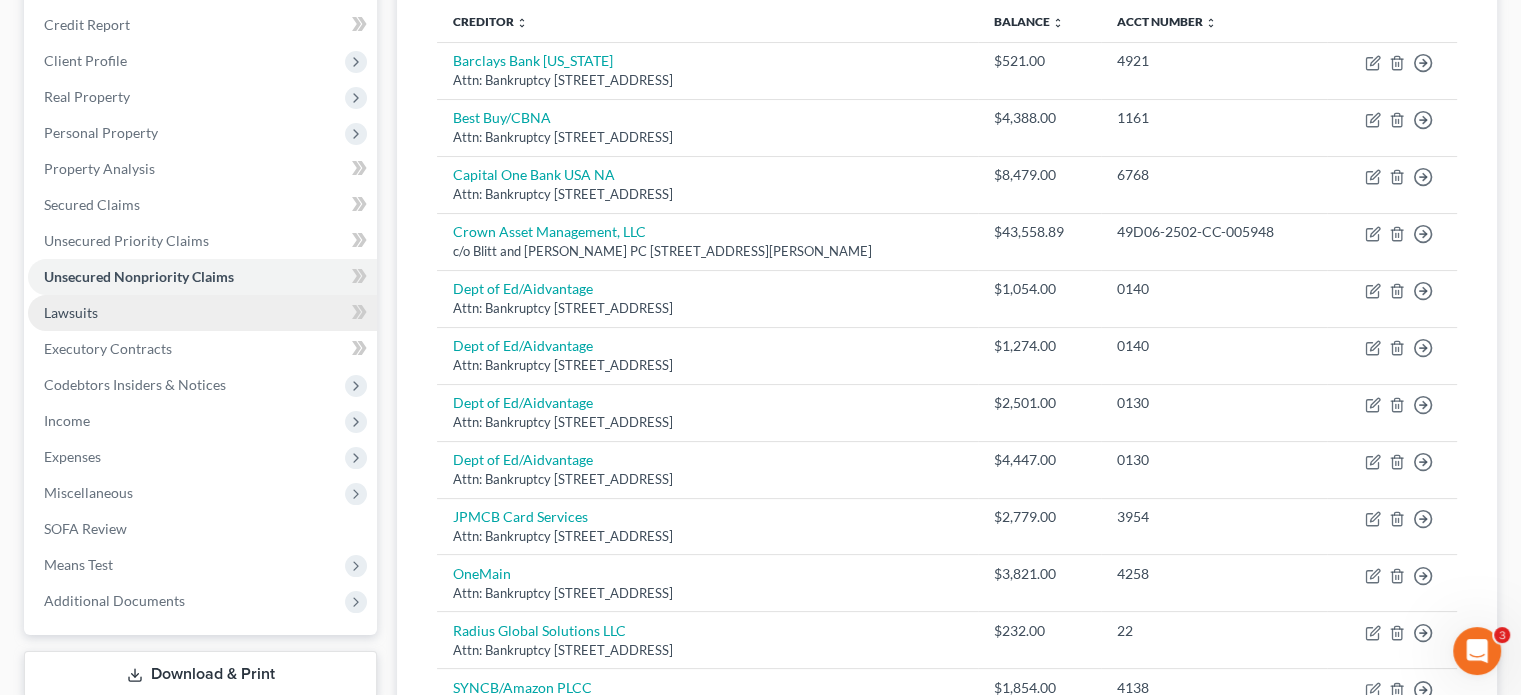 click on "Lawsuits" at bounding box center (71, 312) 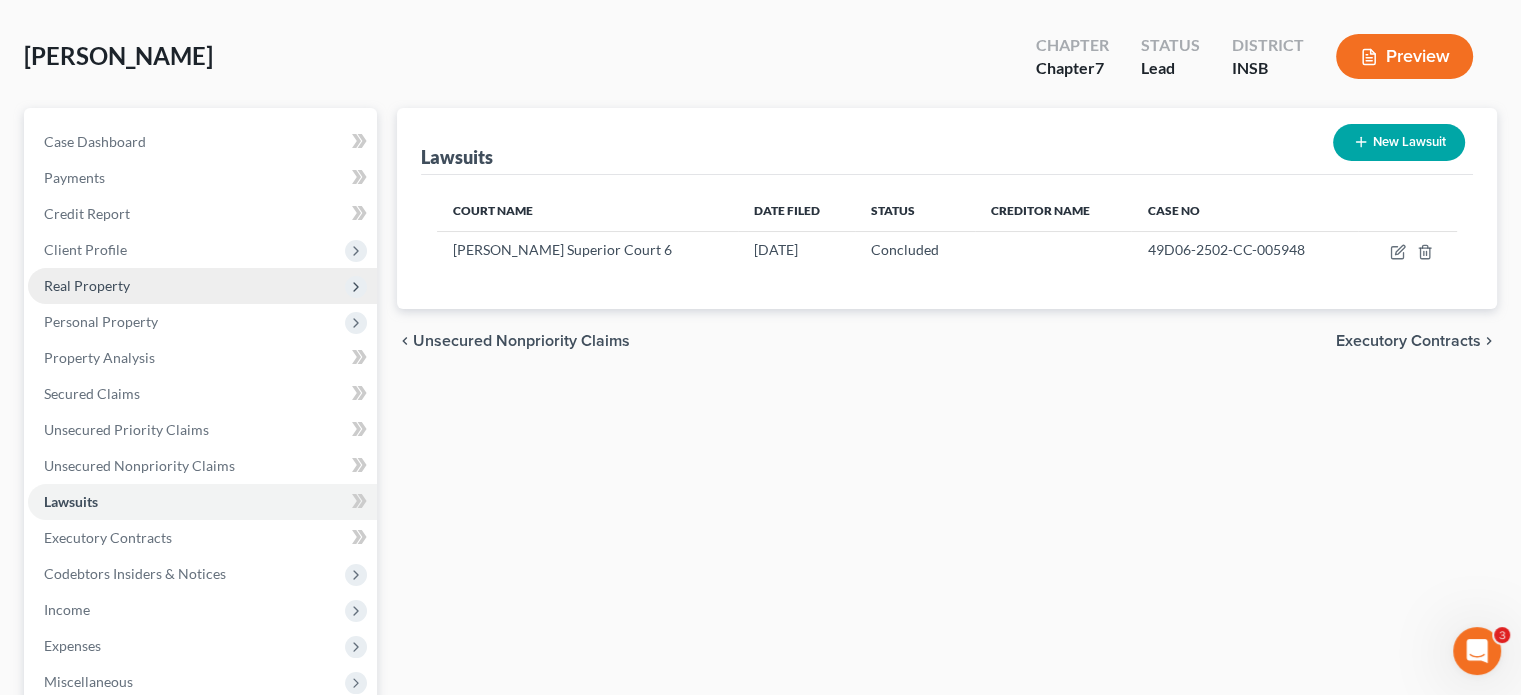 scroll, scrollTop: 300, scrollLeft: 0, axis: vertical 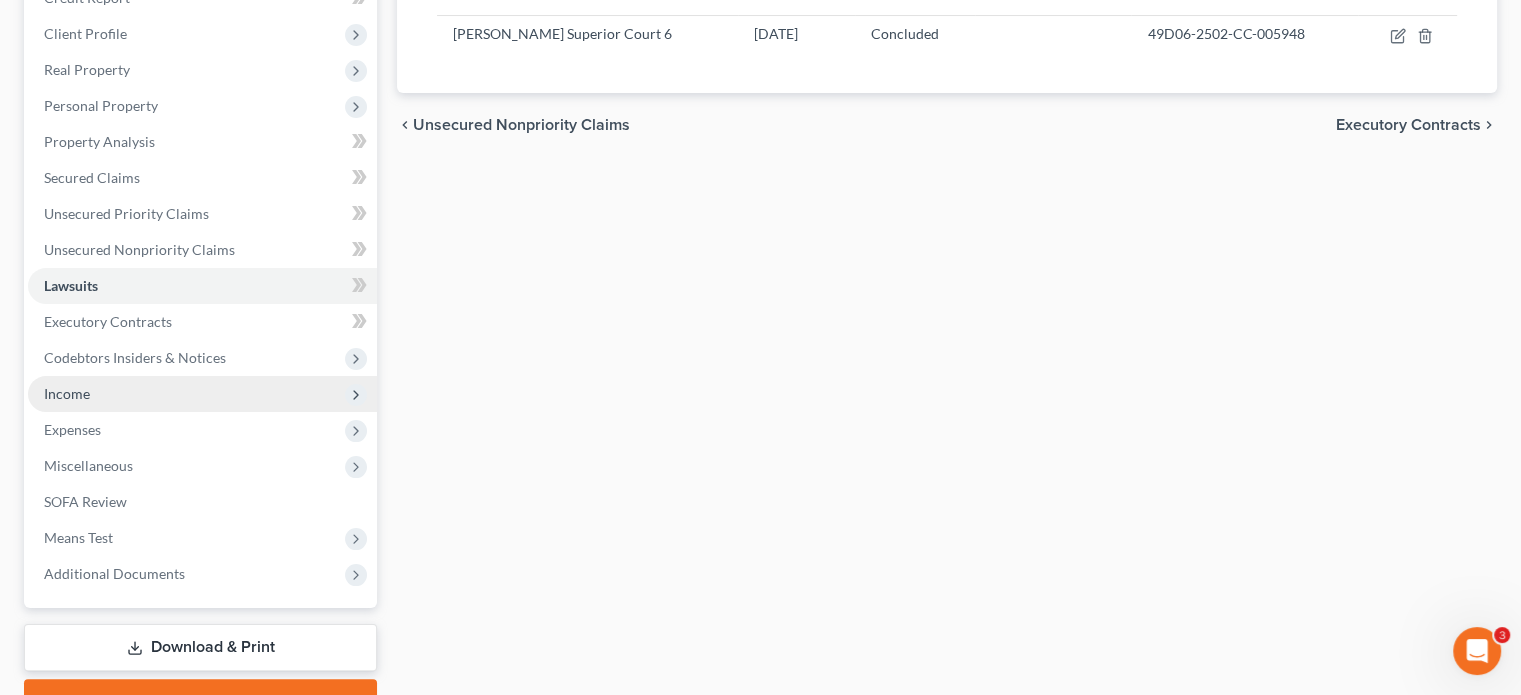 click on "Income" at bounding box center [67, 393] 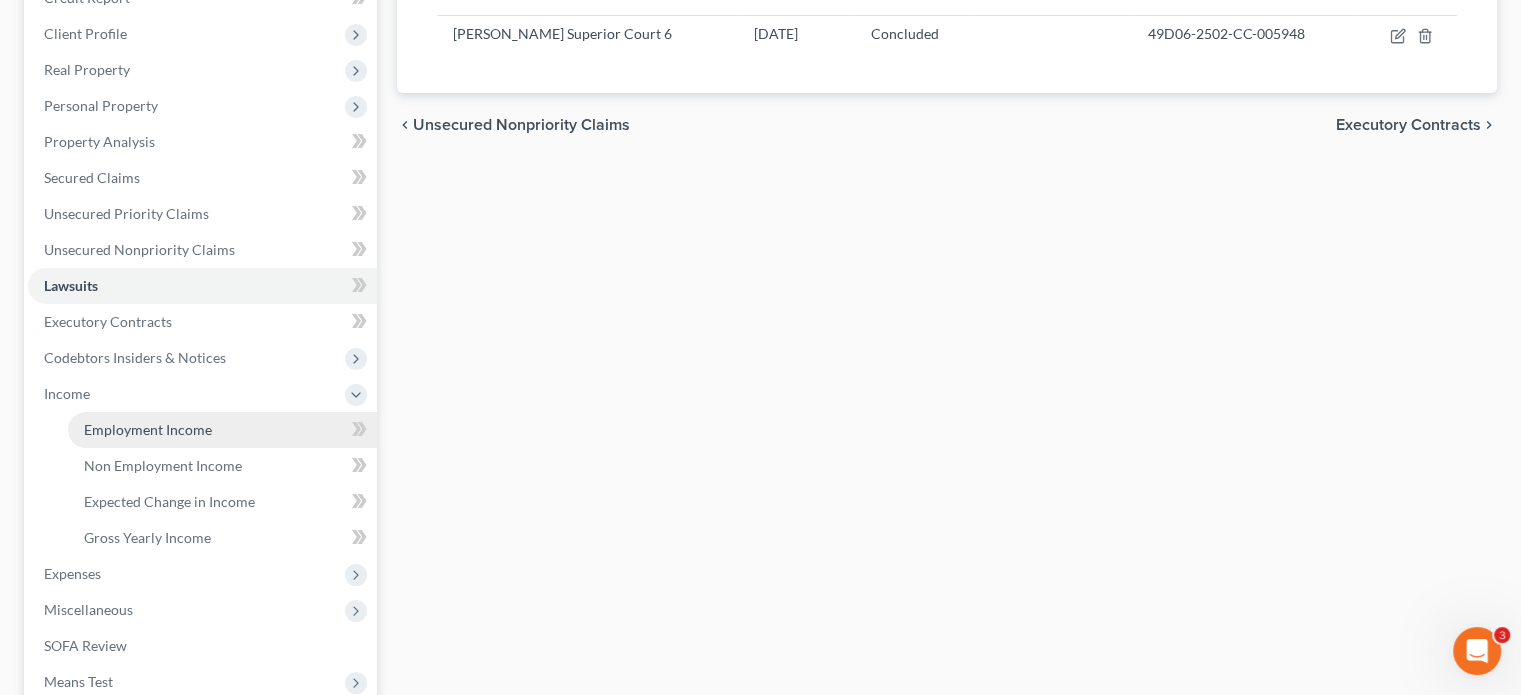 click on "Employment Income" at bounding box center (148, 429) 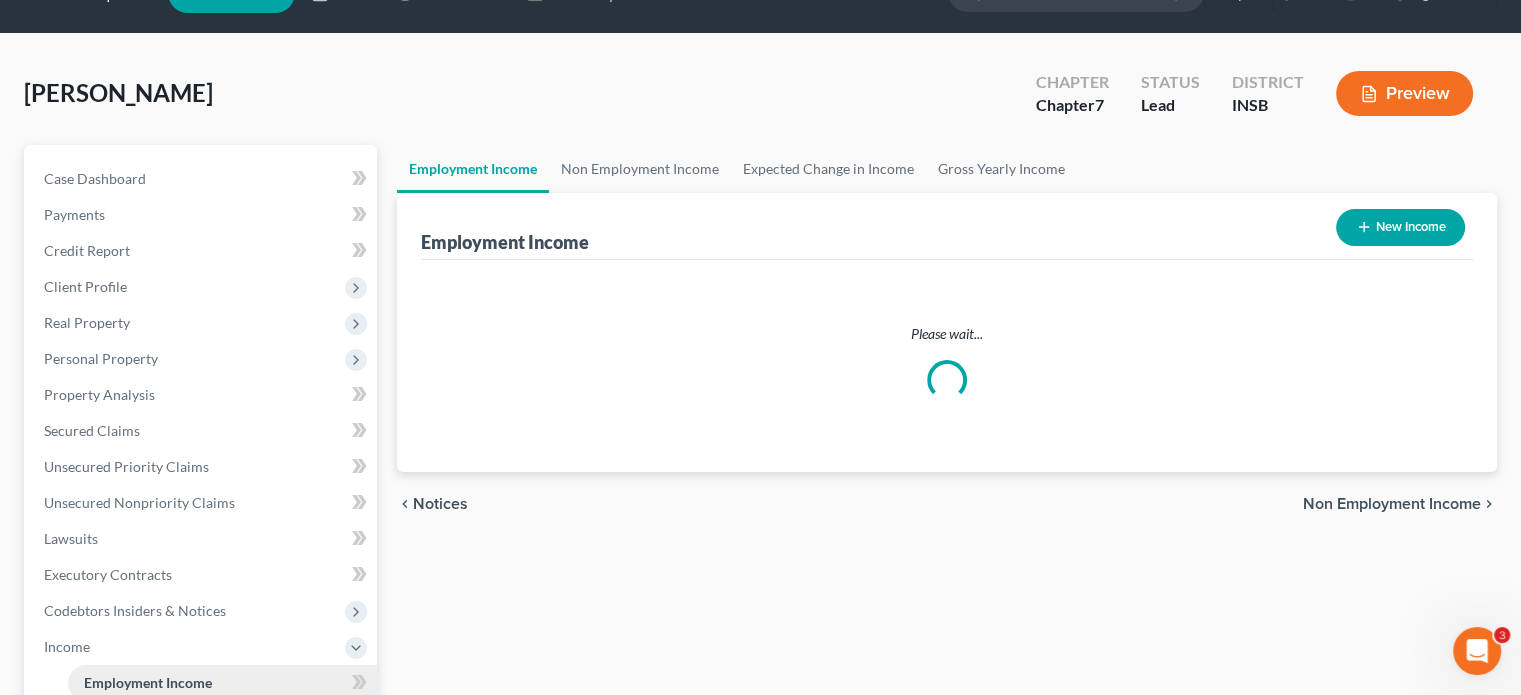 scroll, scrollTop: 0, scrollLeft: 0, axis: both 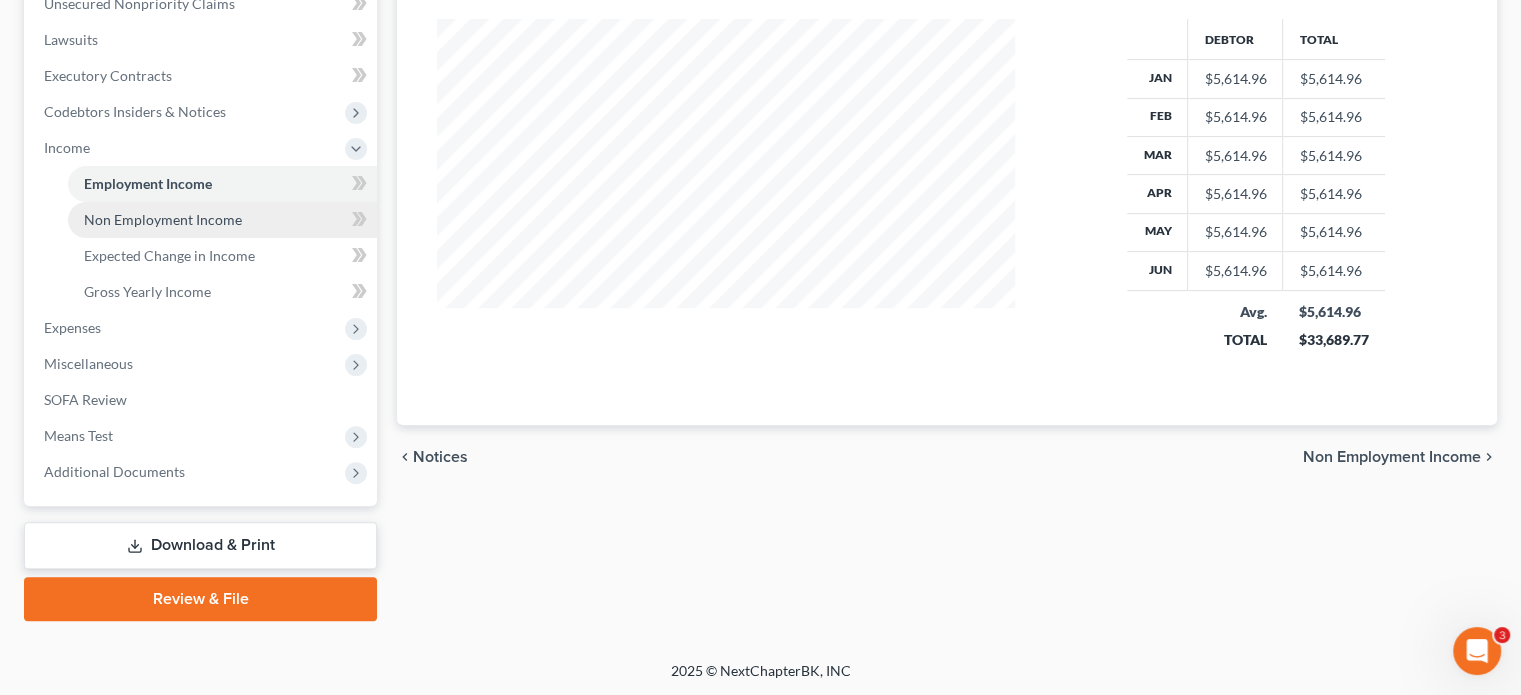click on "Non Employment Income" at bounding box center [163, 219] 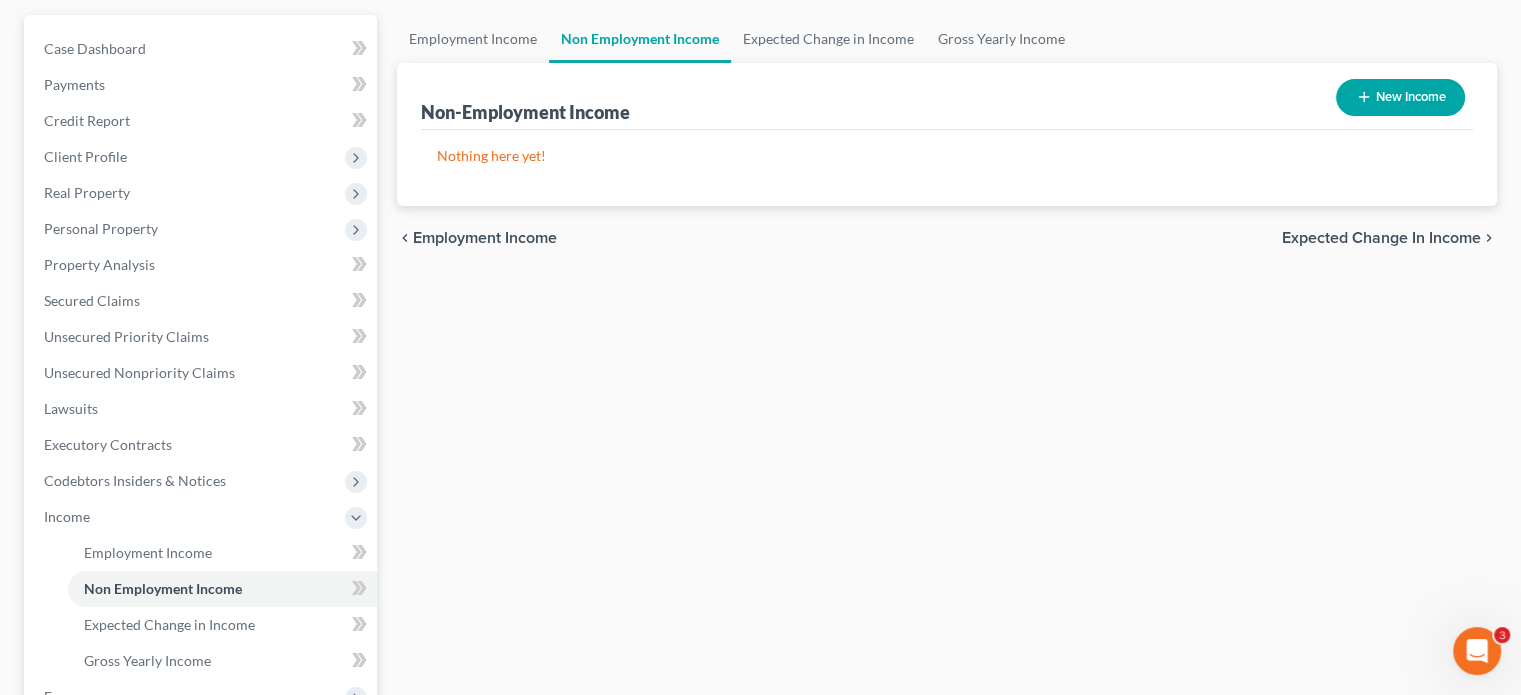 scroll, scrollTop: 400, scrollLeft: 0, axis: vertical 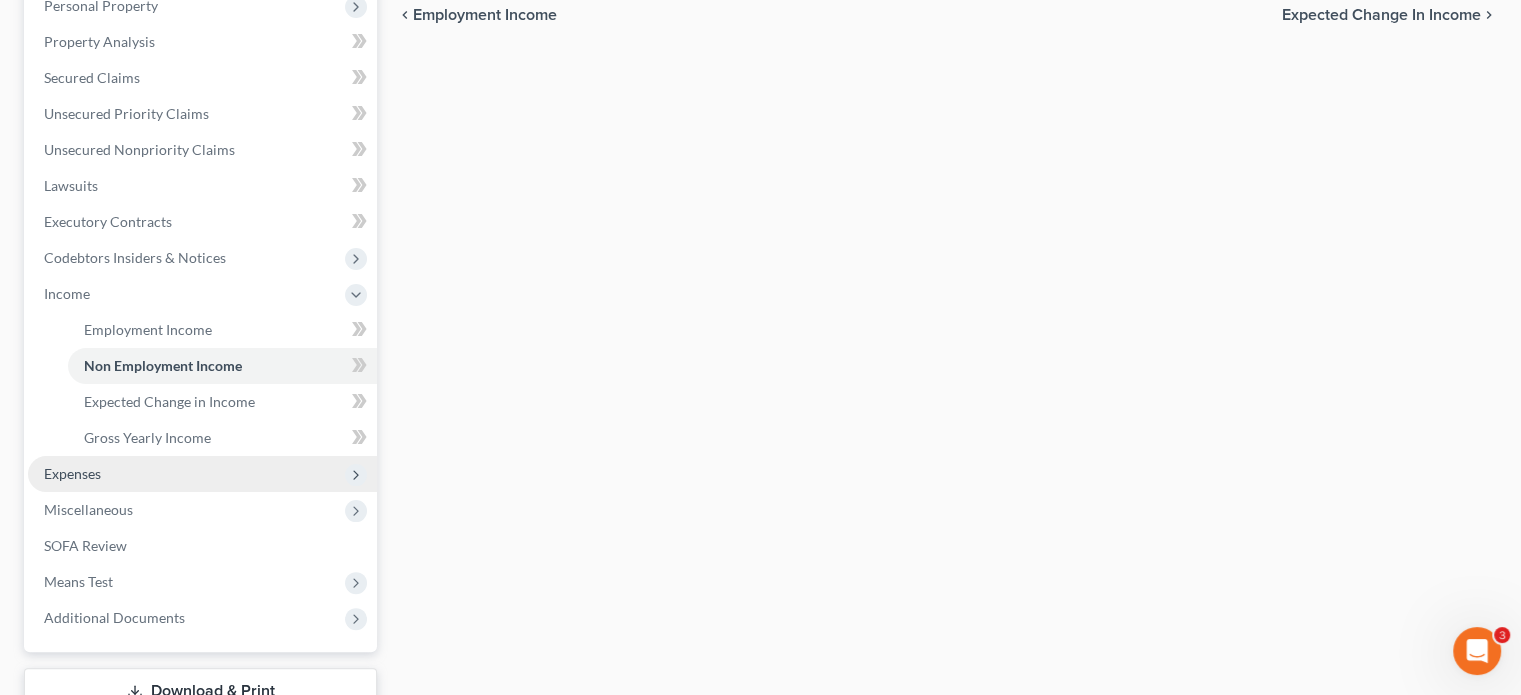 click on "Expenses" at bounding box center [202, 474] 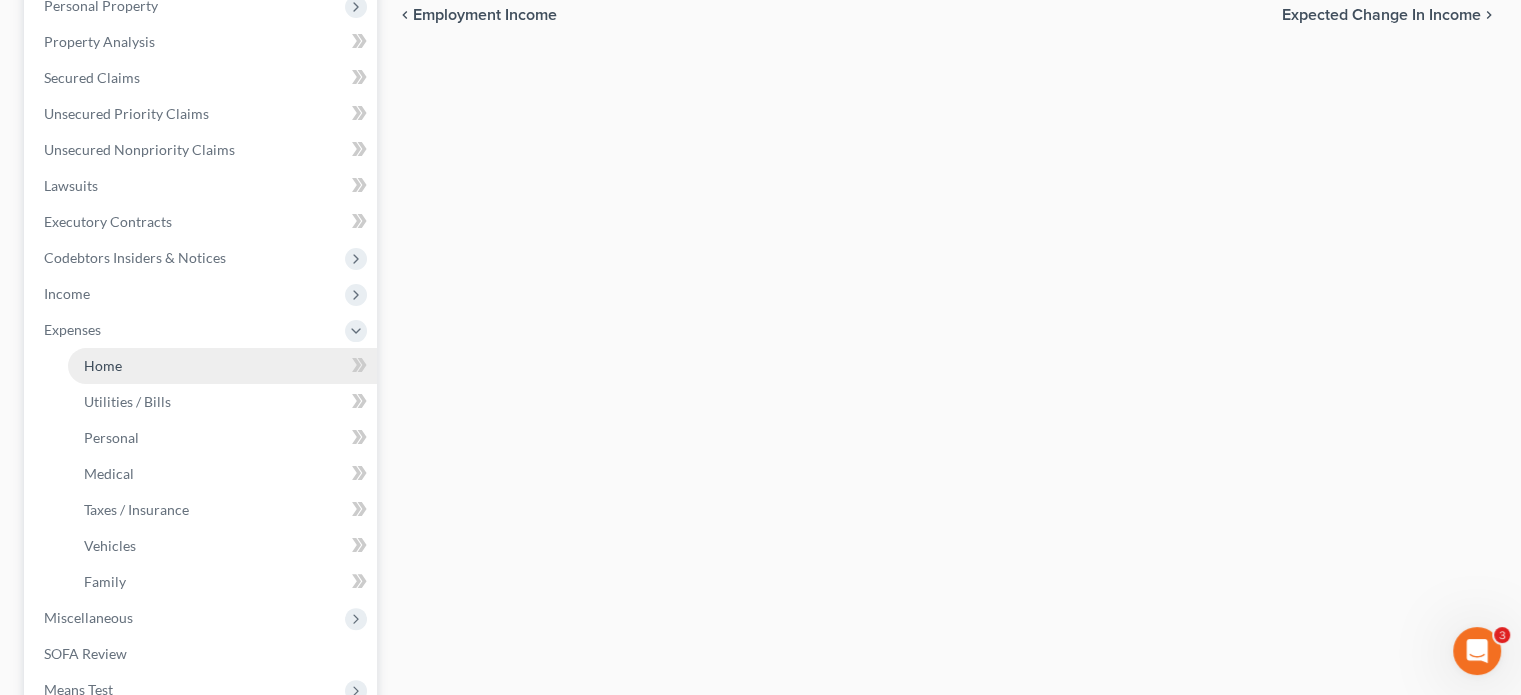 click on "Home" at bounding box center [103, 365] 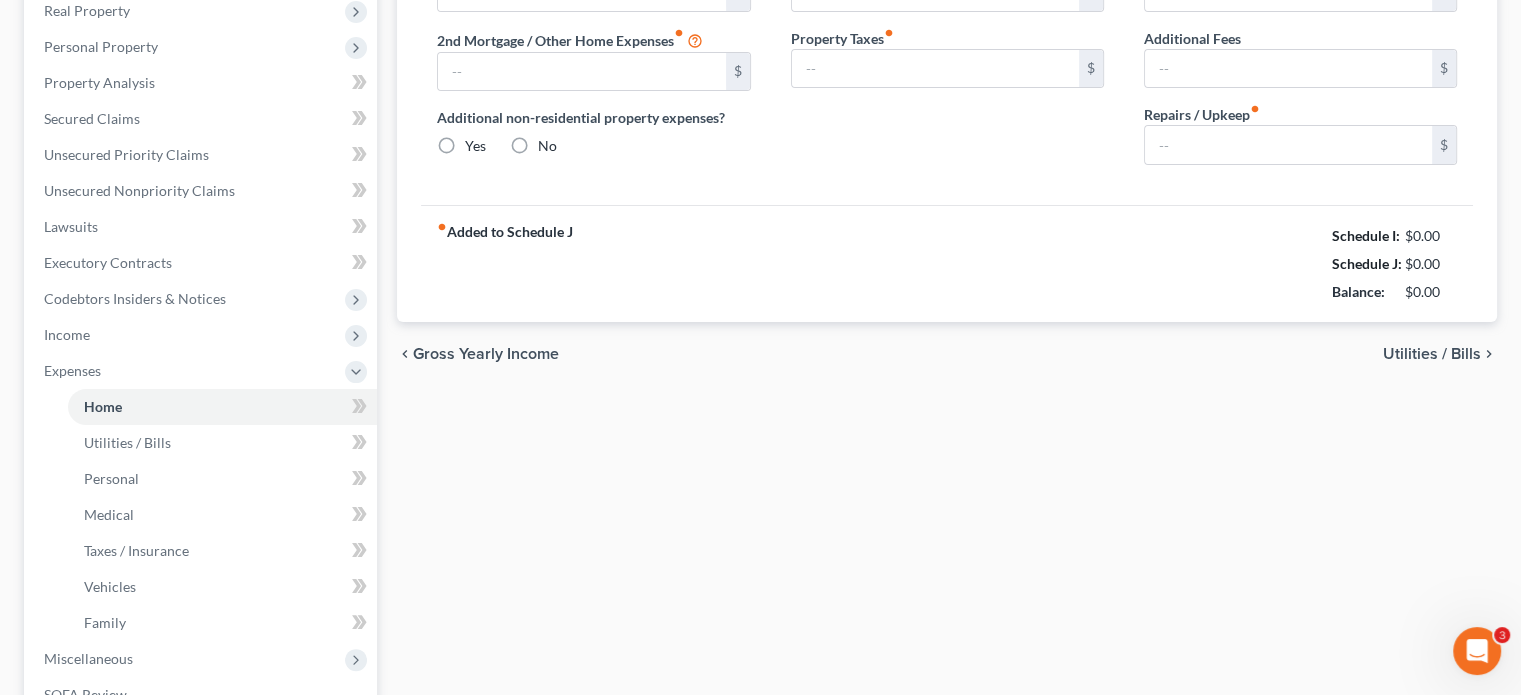 type on "1,500.00" 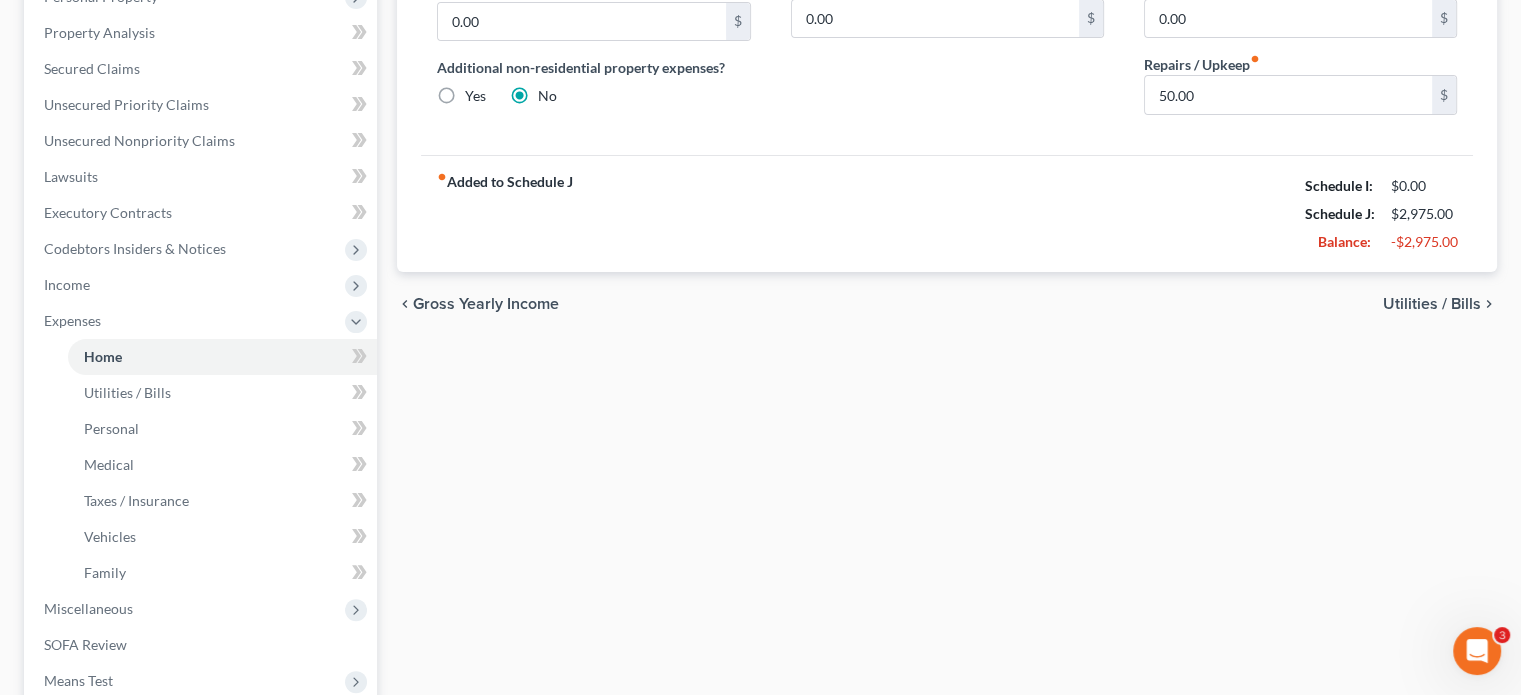 scroll, scrollTop: 500, scrollLeft: 0, axis: vertical 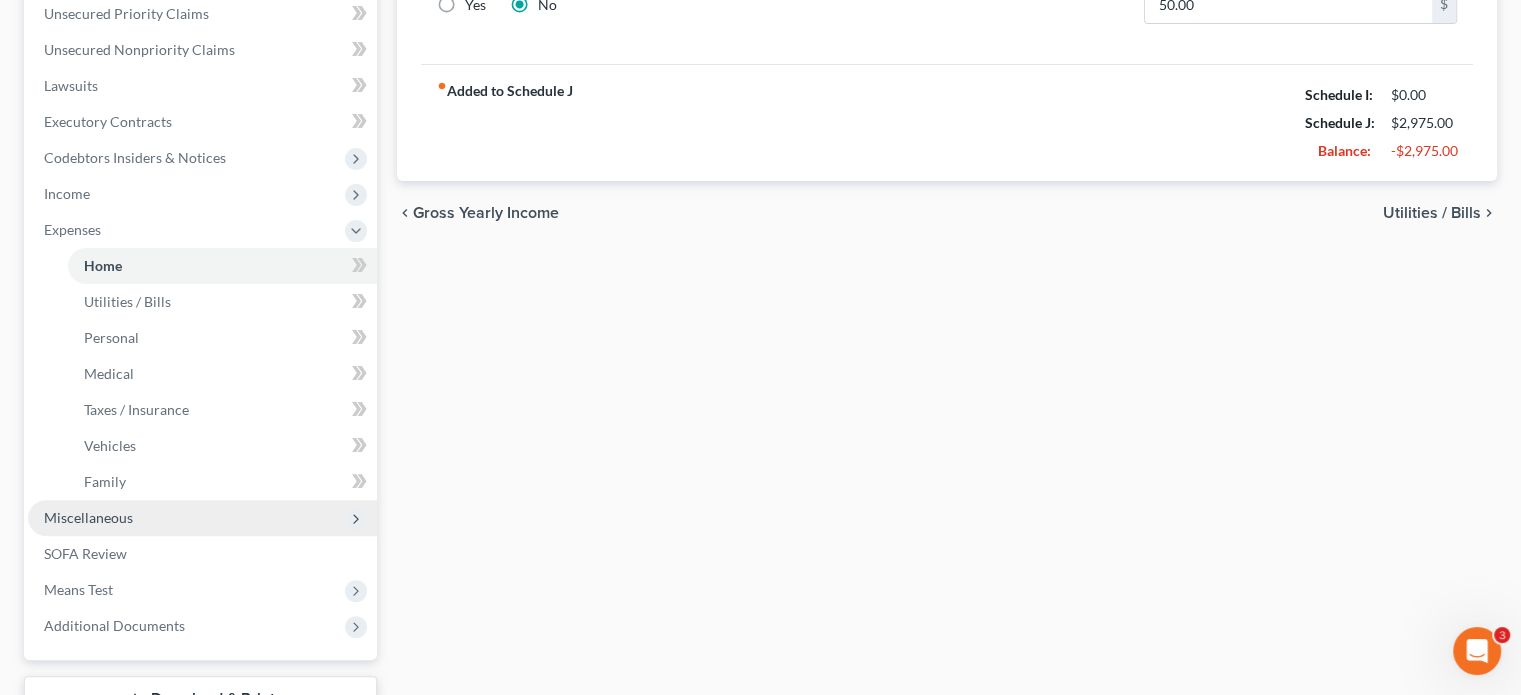 click on "Miscellaneous" at bounding box center (202, 518) 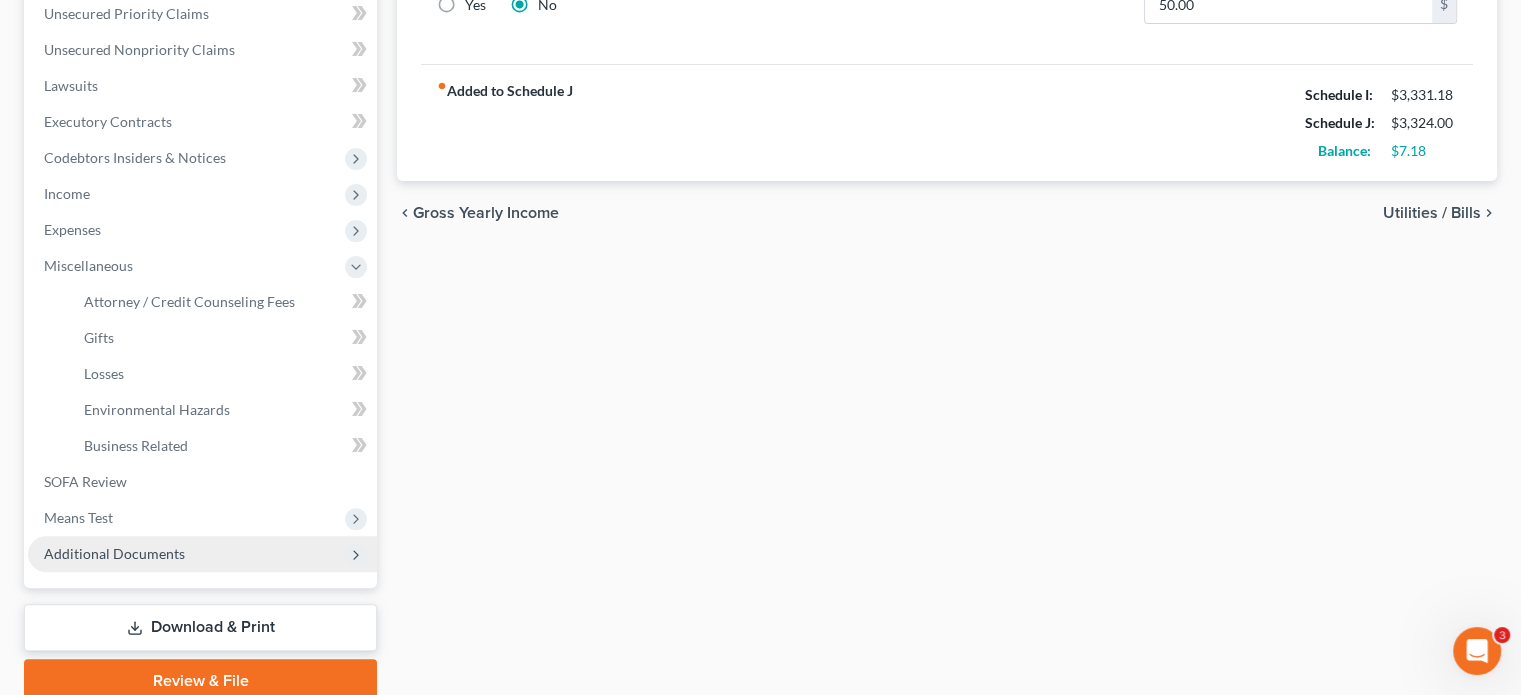 click on "Additional Documents" at bounding box center [114, 553] 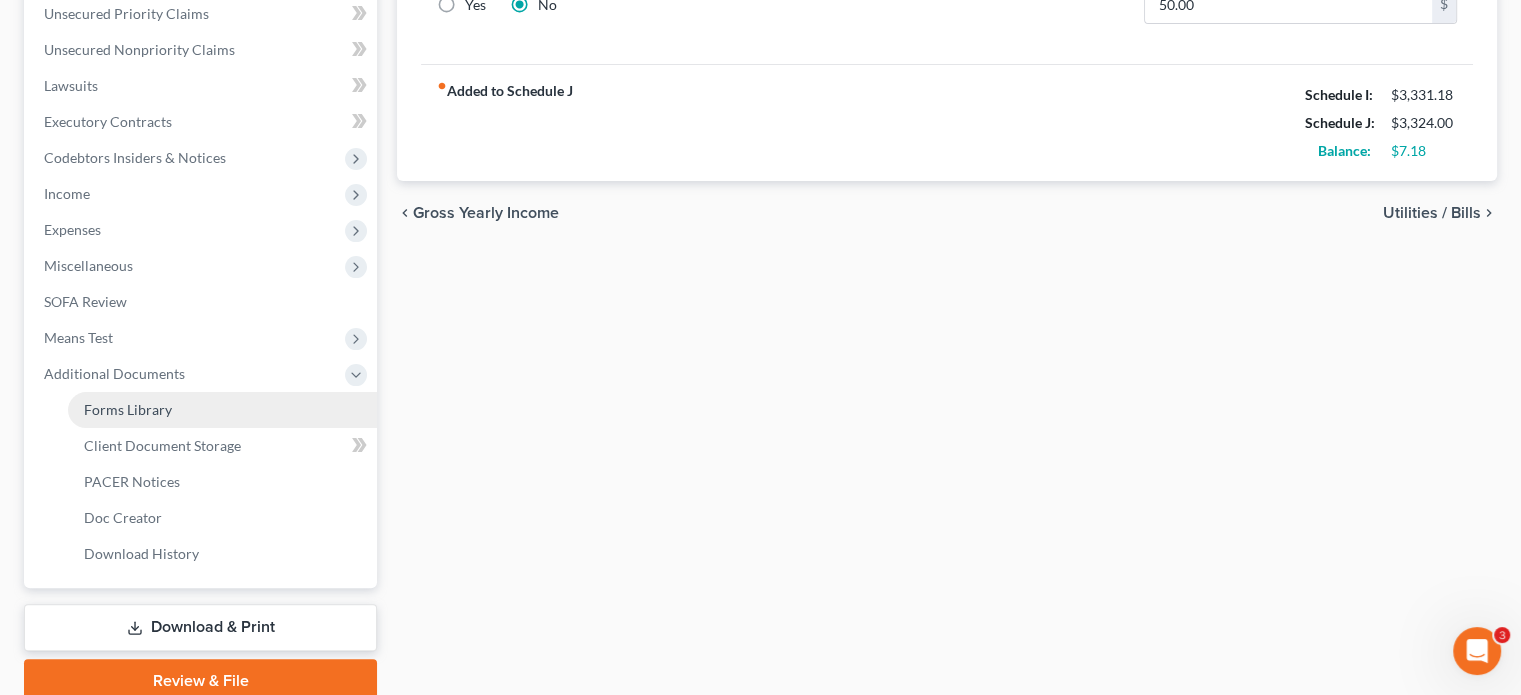 click on "Forms Library" at bounding box center (128, 409) 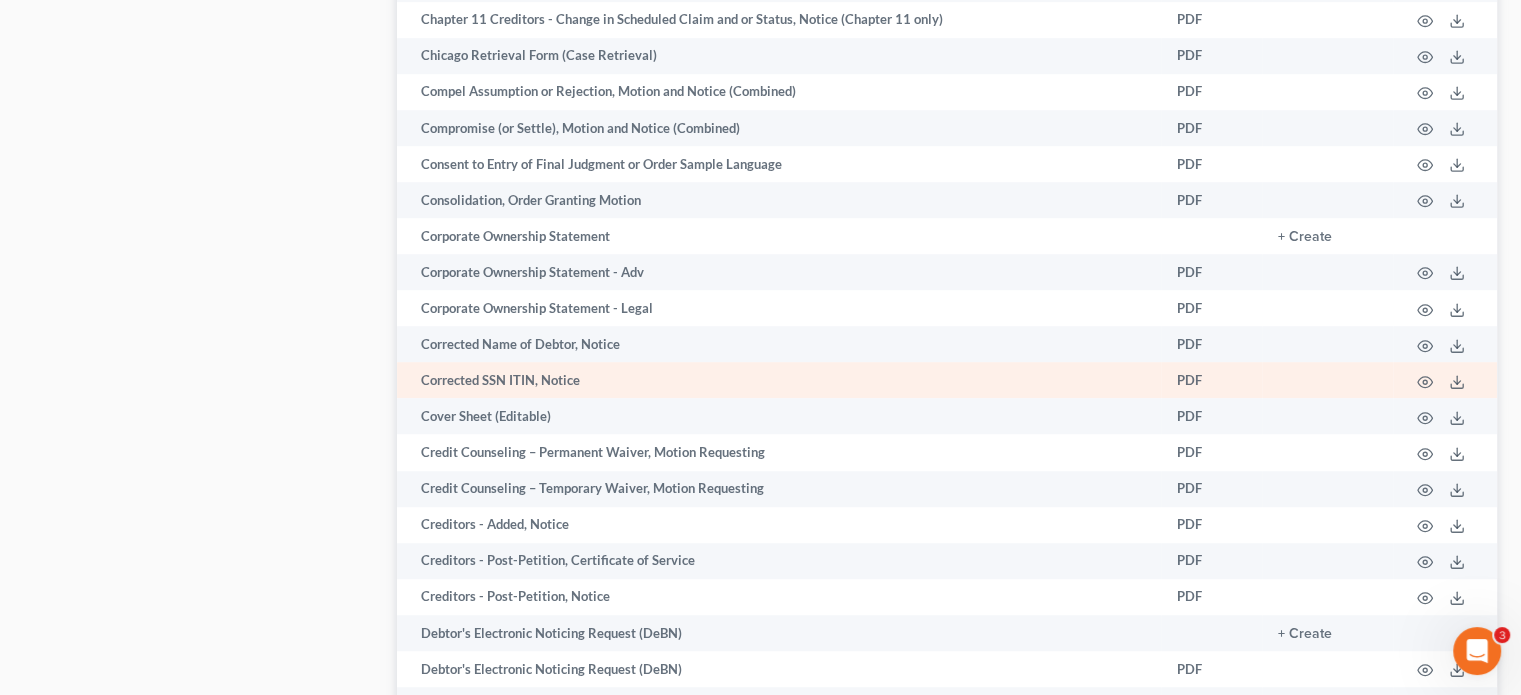 scroll, scrollTop: 1582, scrollLeft: 0, axis: vertical 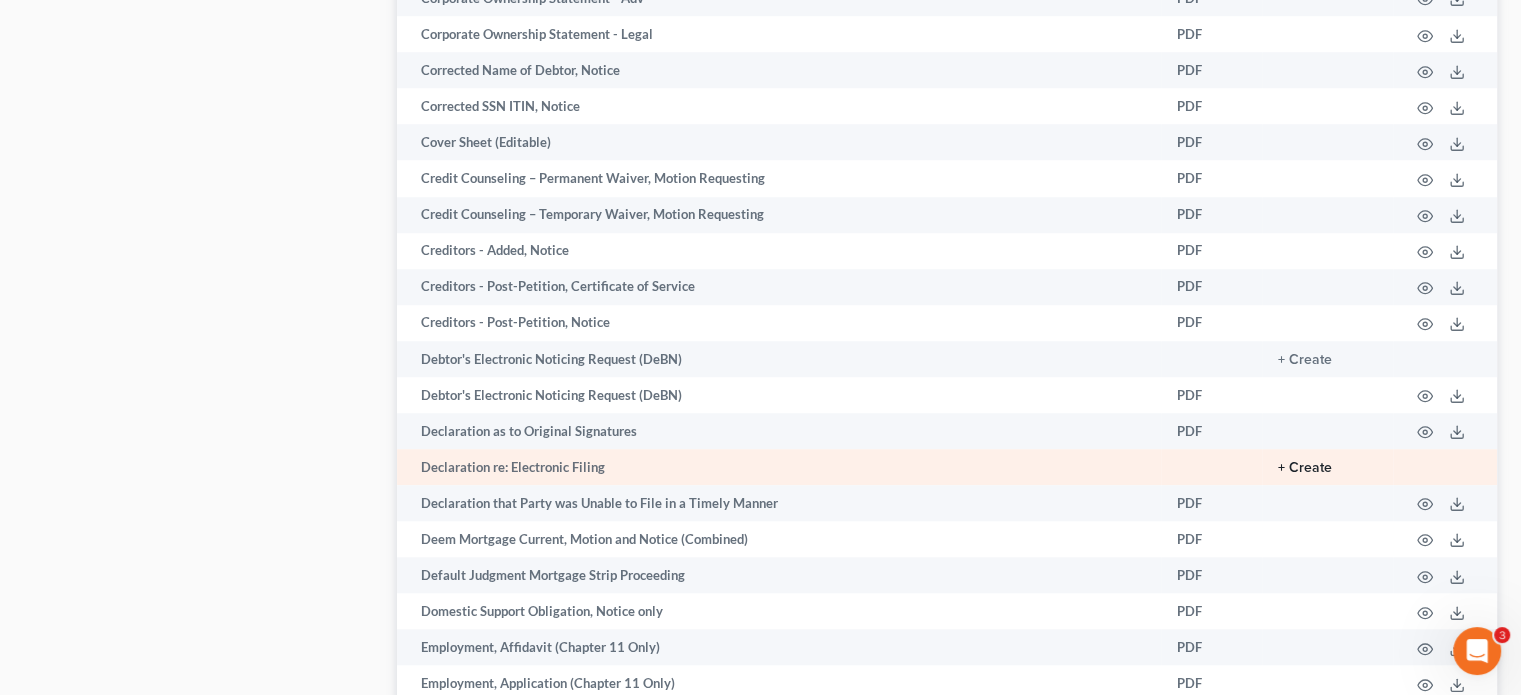 click on "+ Create" at bounding box center [1305, 468] 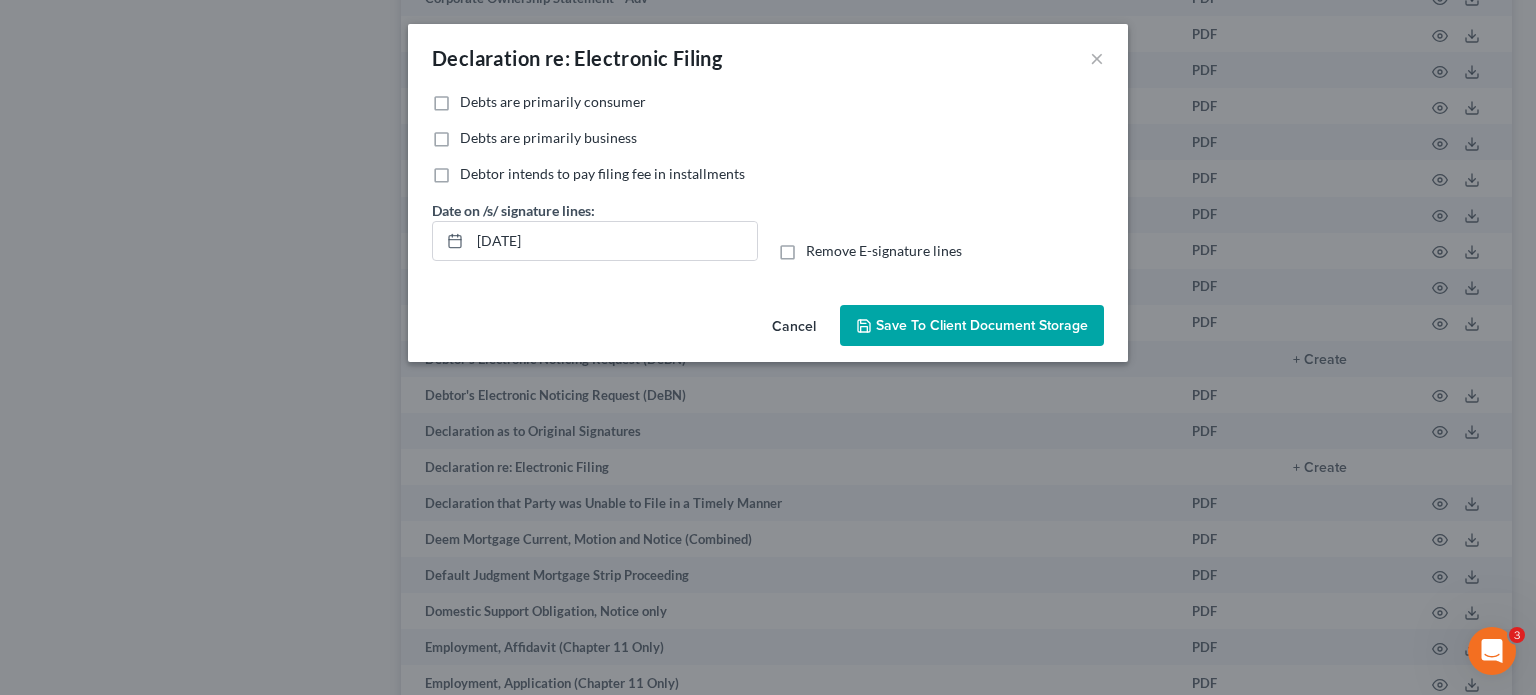 click on "Debts are primarily consumer" at bounding box center (553, 102) 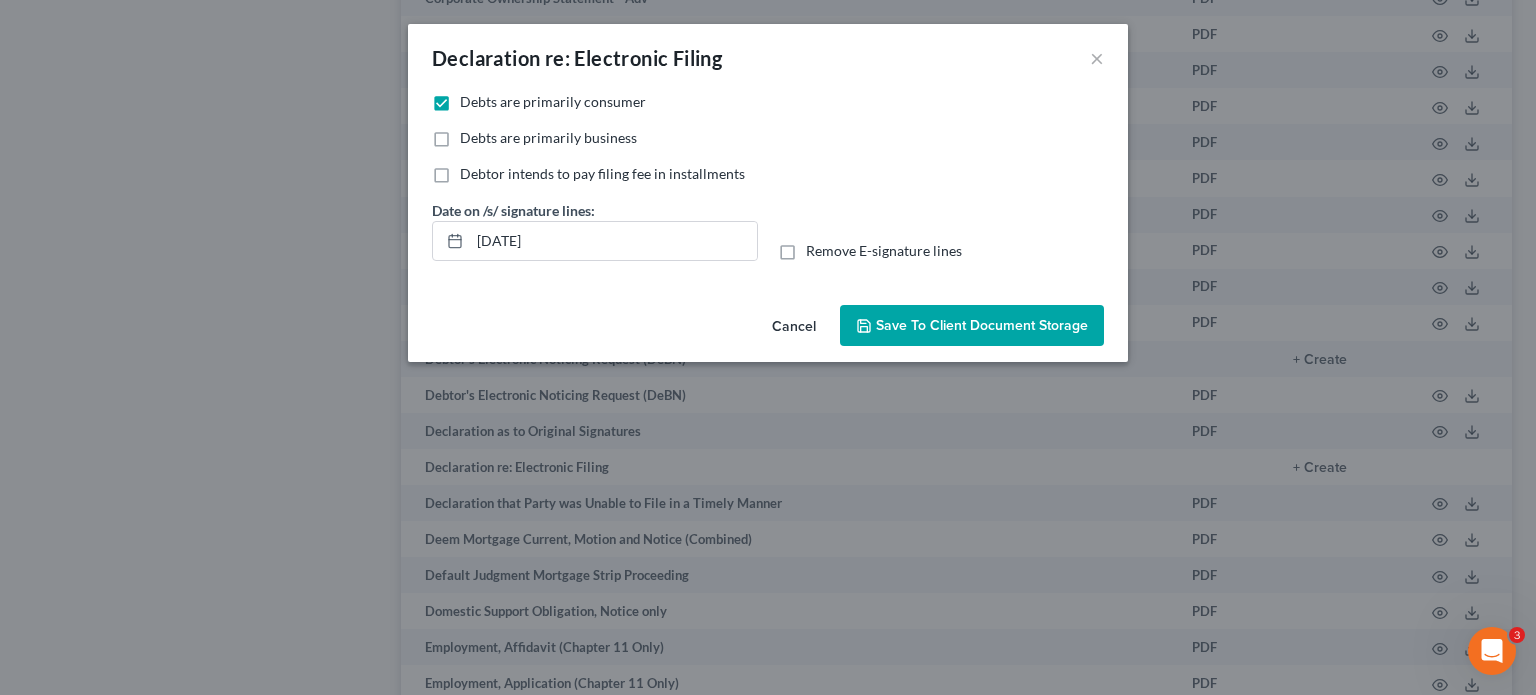 click on "Save to Client Document Storage" at bounding box center (982, 325) 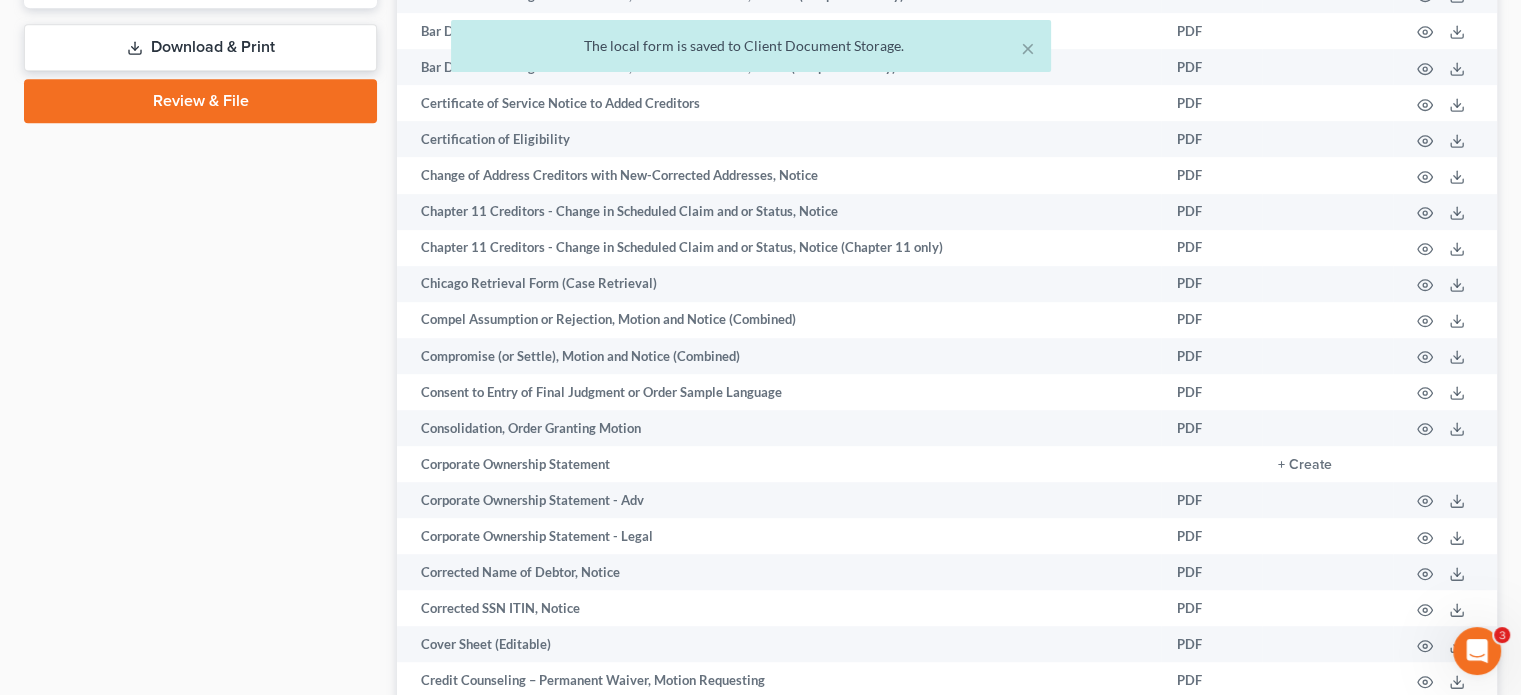 scroll, scrollTop: 782, scrollLeft: 0, axis: vertical 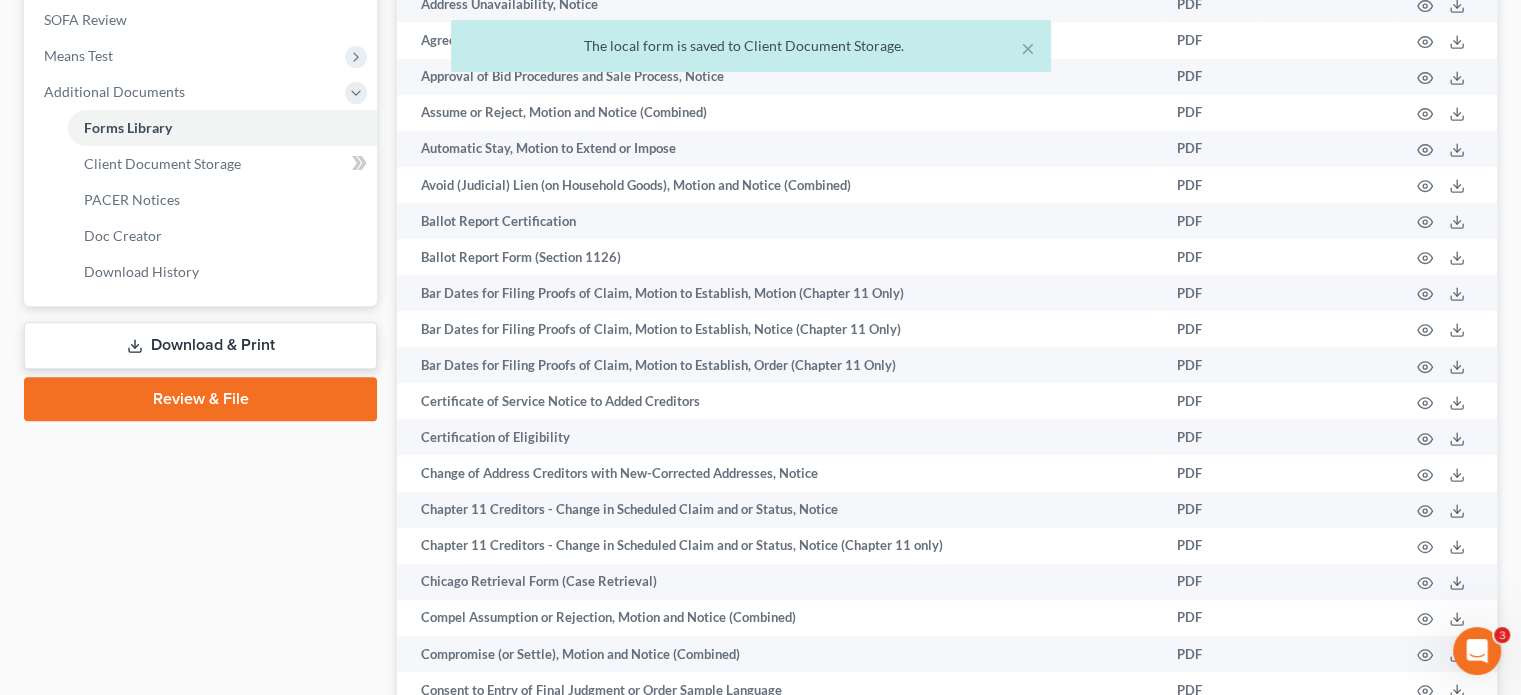 click on "Download & Print" at bounding box center [200, 345] 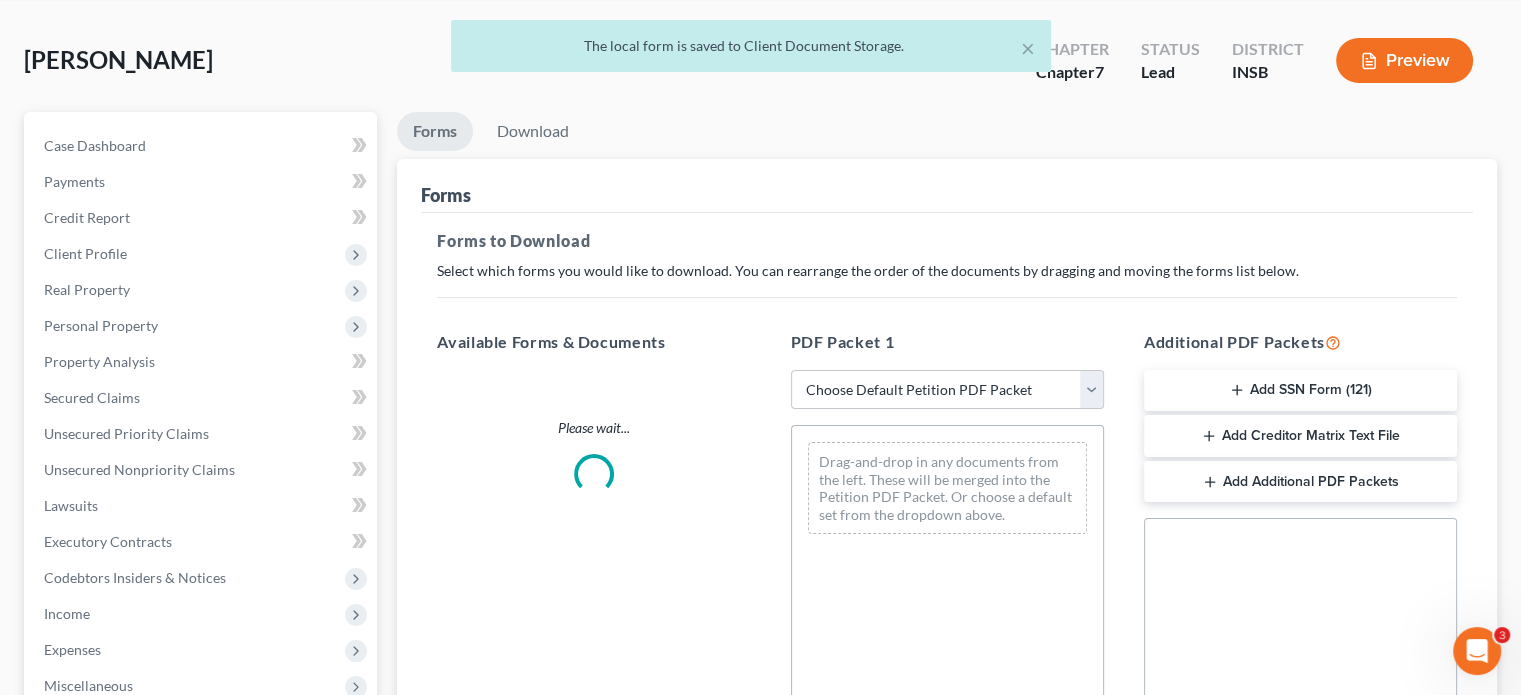 scroll, scrollTop: 0, scrollLeft: 0, axis: both 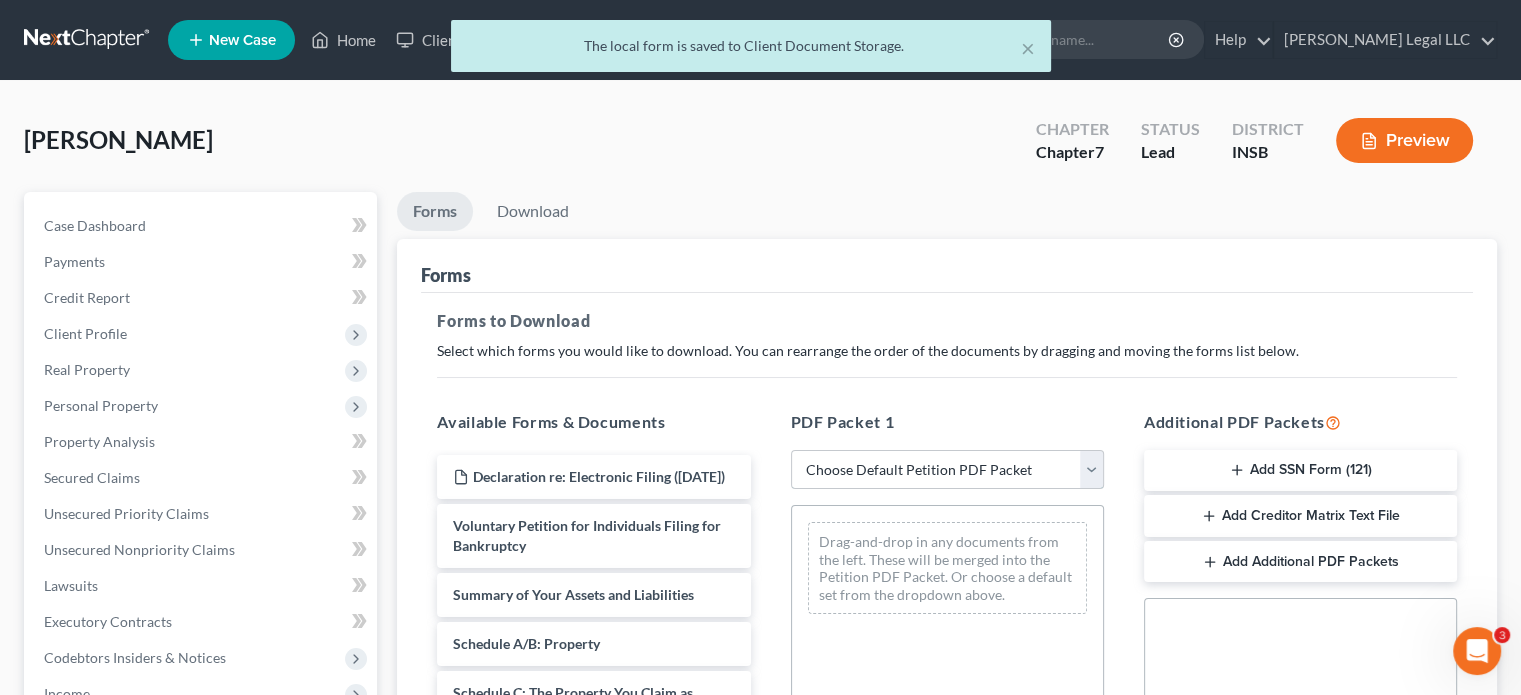 click on "Choose Default Petition PDF Packet Complete Bankruptcy Petition (all forms and schedules) Emergency Filing Forms (Petition and Creditor List Only) Amended Forms Signature Pages Only" at bounding box center [947, 470] 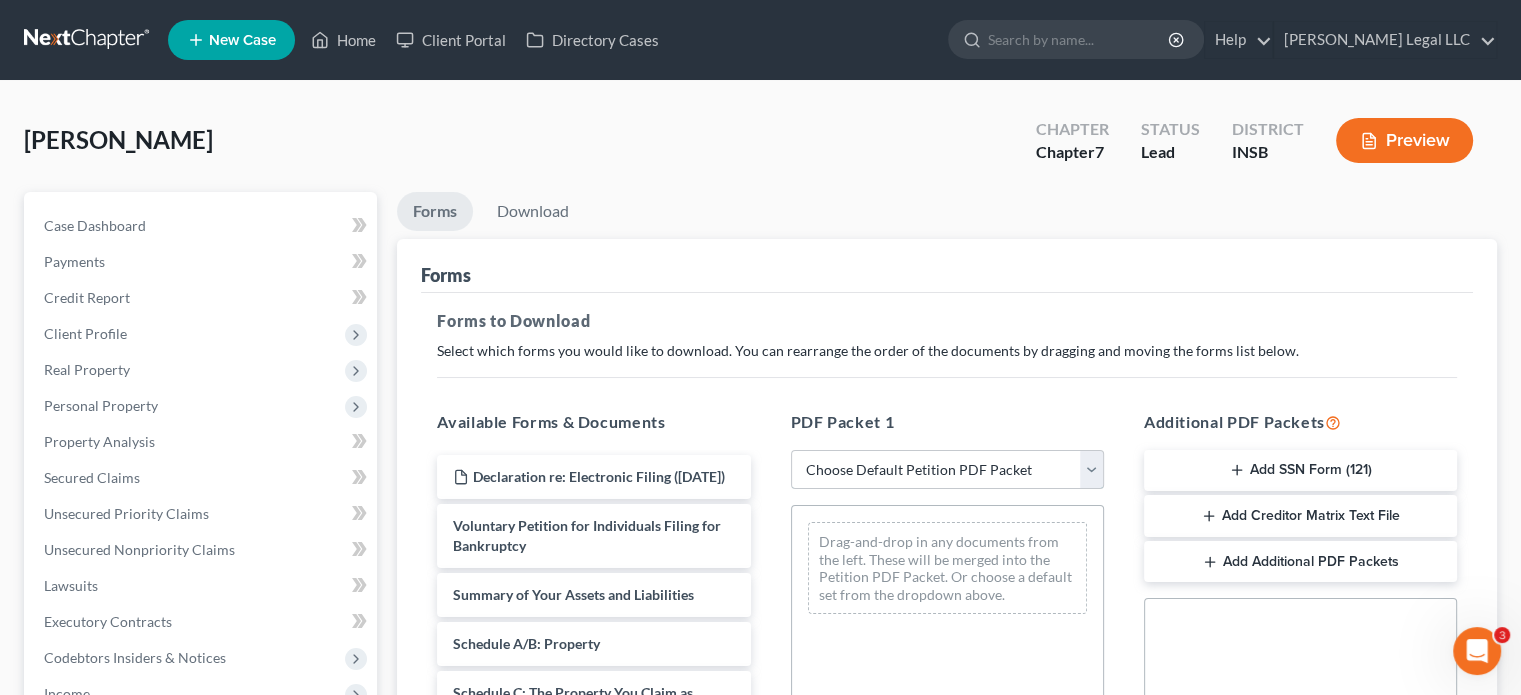 select on "3" 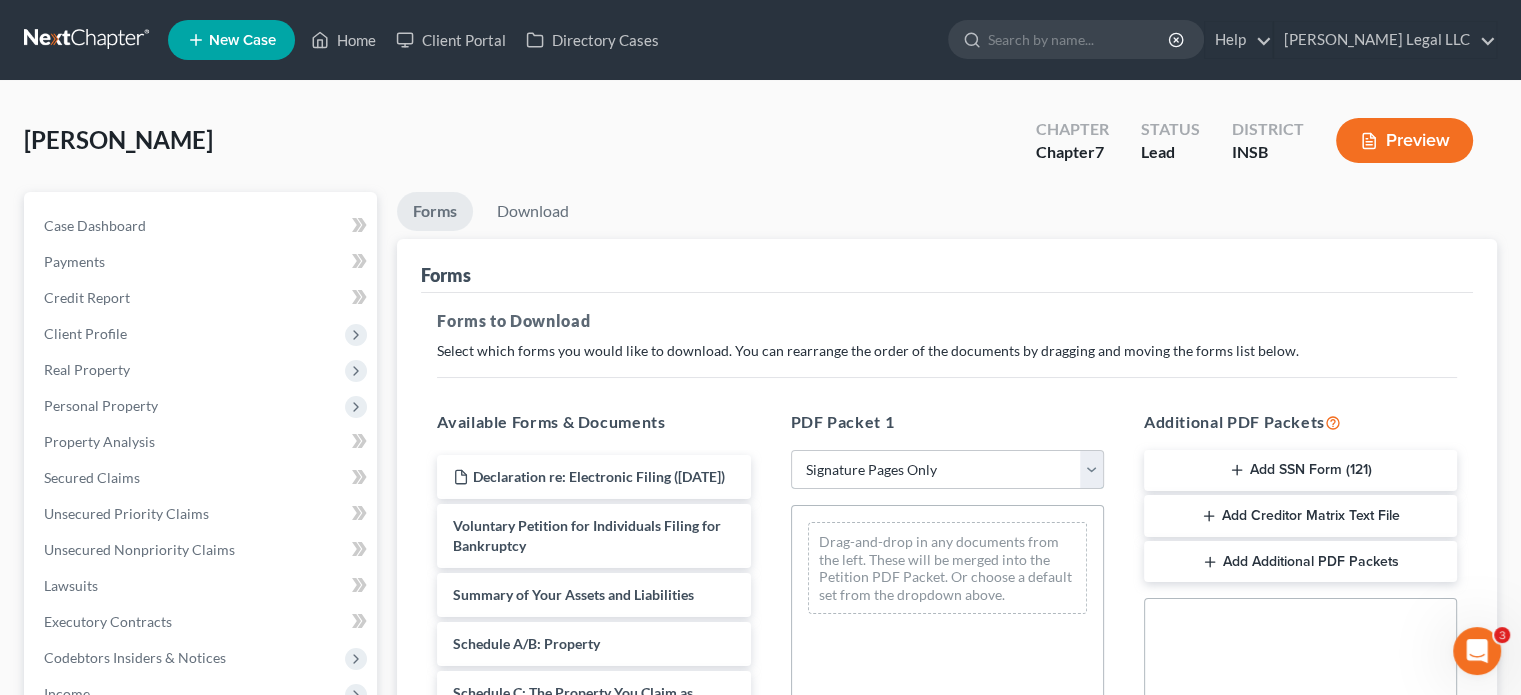click on "Choose Default Petition PDF Packet Complete Bankruptcy Petition (all forms and schedules) Emergency Filing Forms (Petition and Creditor List Only) Amended Forms Signature Pages Only" at bounding box center [947, 470] 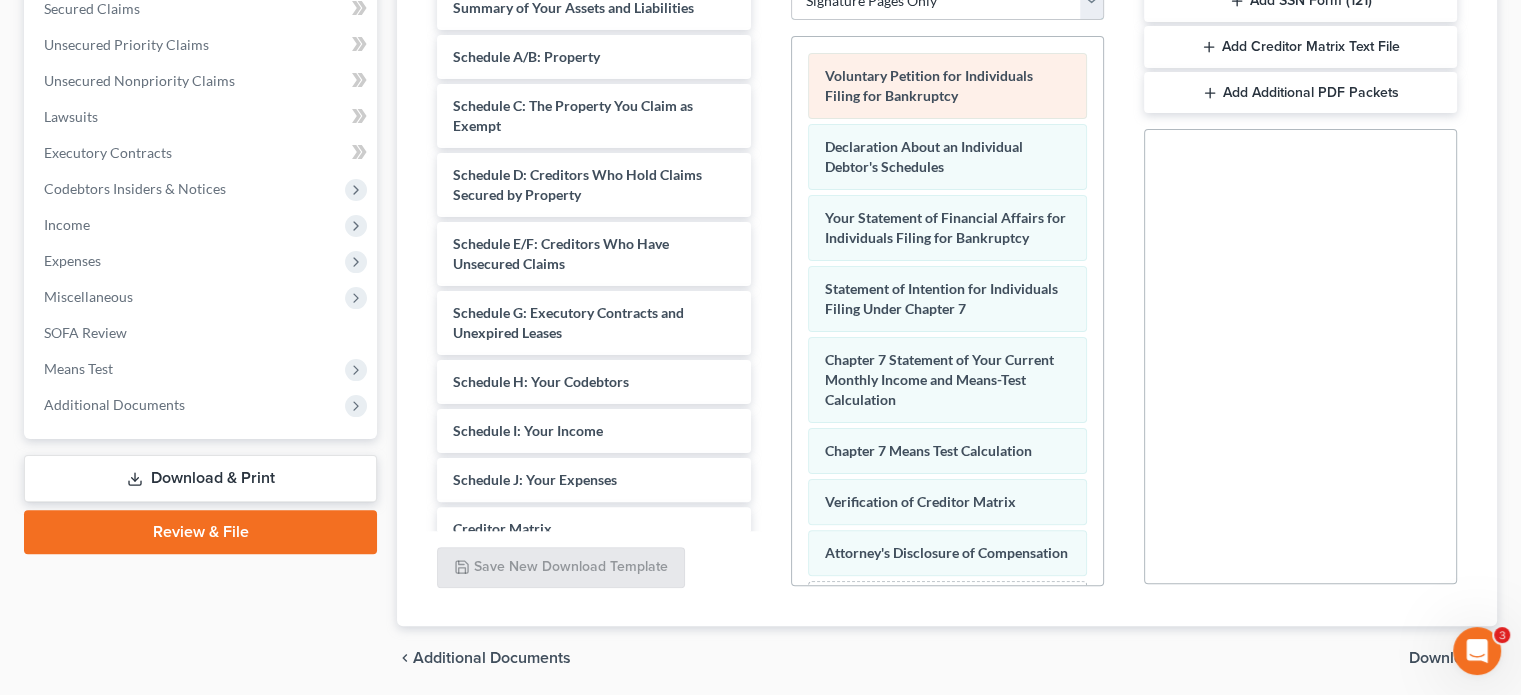 scroll, scrollTop: 500, scrollLeft: 0, axis: vertical 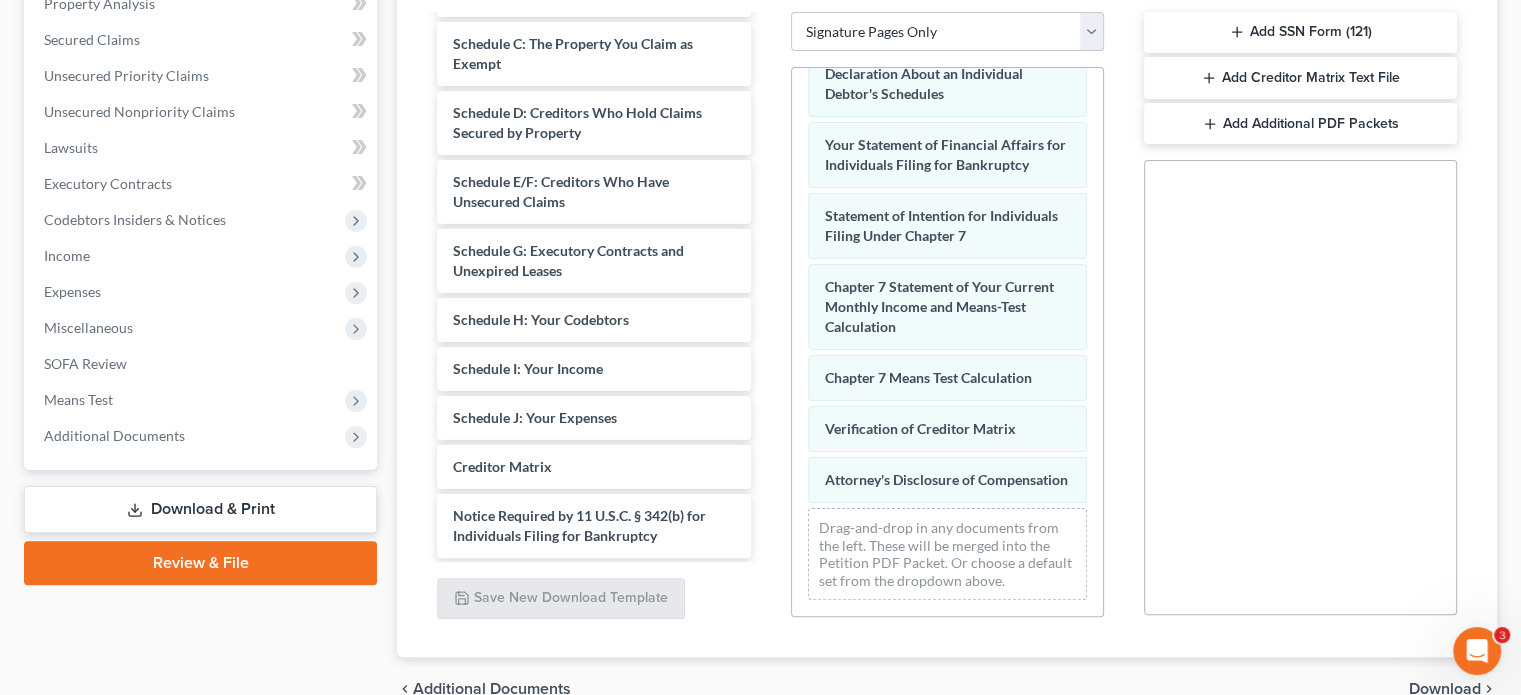 click on "Add SSN Form (121)" at bounding box center (1300, 33) 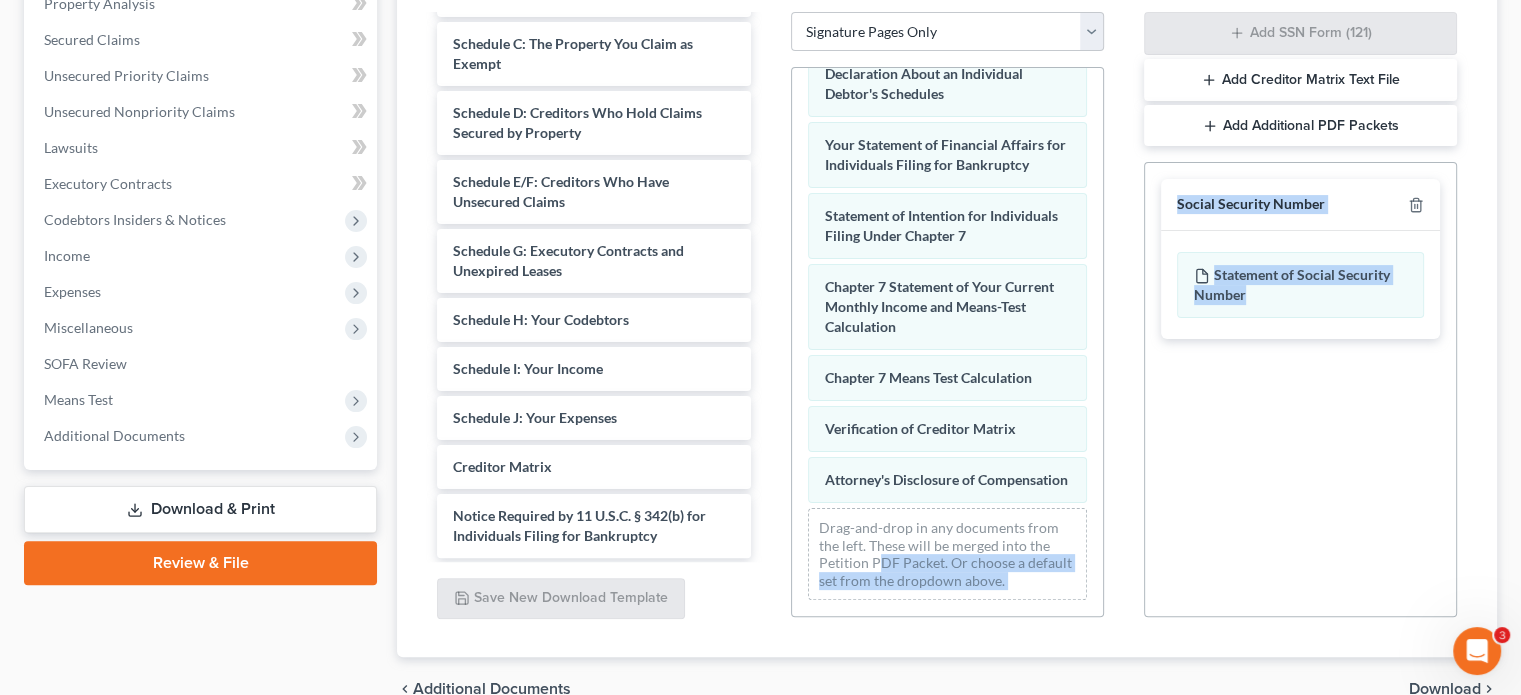 drag, startPoint x: 1288, startPoint y: 295, endPoint x: 904, endPoint y: 537, distance: 453.89426 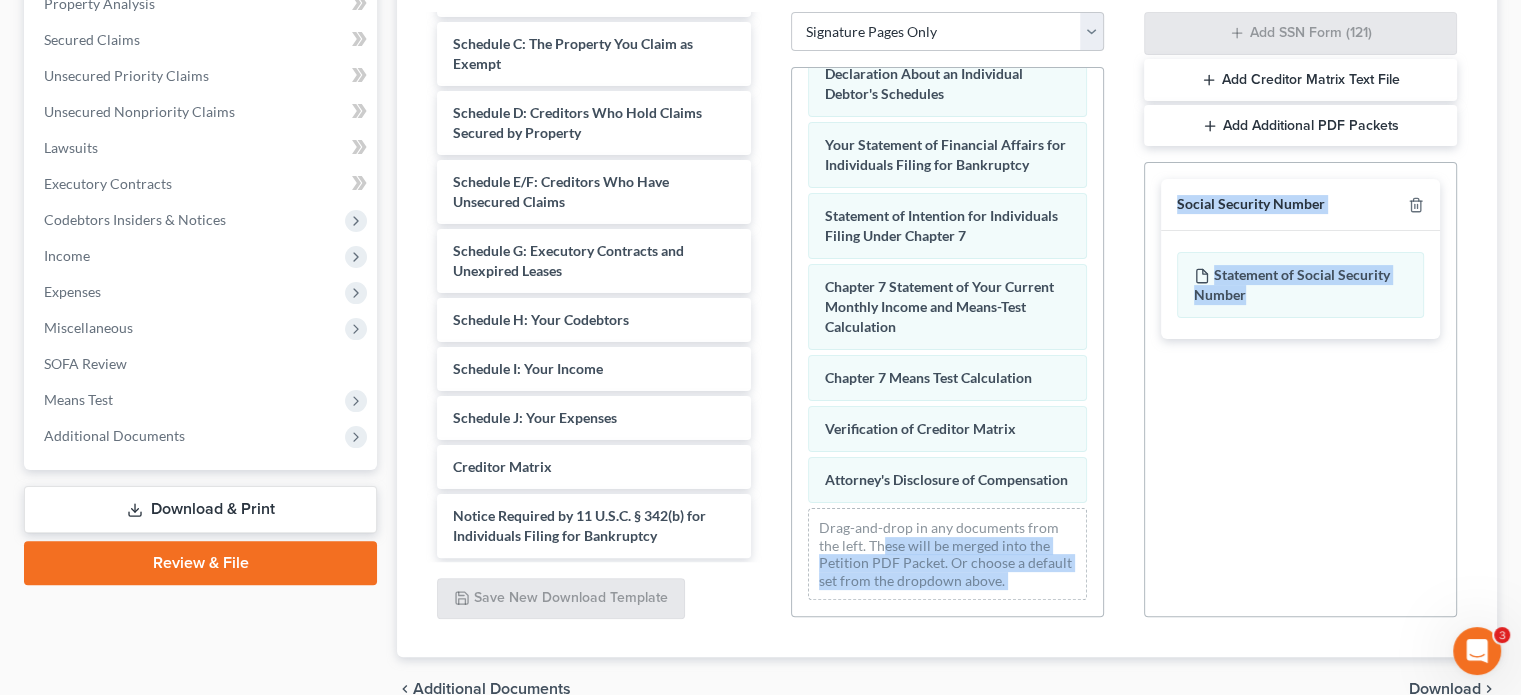 click on "Social Security Number Statement of Social Security Number Creditor Matrix Text File Creditor.txt Declaration Re: Electronic Filing Declaration Re: Electronic Filing of Petition, Lists, Schedules and Statements - Exhibit B-1 Declaration Re: Electronic Filing Declaration Re: Electronic Filing Declaration Re: Electronic Filing of Petition and Matrix - Exhibit B-2 Declaration Re: Electronic Filing Declaration Re: Electronic Filing Amended - Exhibit B-3 original statements and schedules voluntary petition as amended on the date indicated below statements and schedules as amended on the date indicated below master mailing list (matrix) as amended on the date indicated below" at bounding box center (1300, 389) 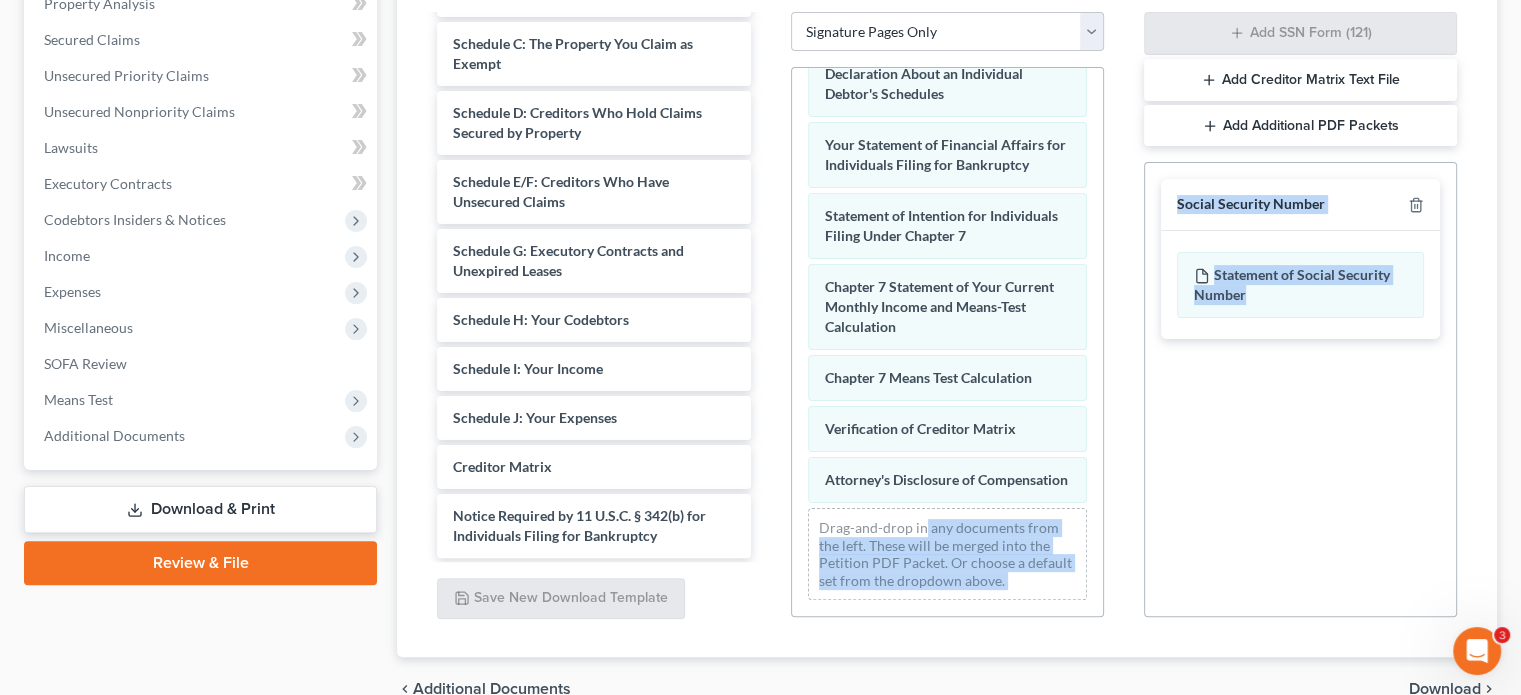 drag, startPoint x: 1259, startPoint y: 287, endPoint x: 920, endPoint y: 517, distance: 409.6596 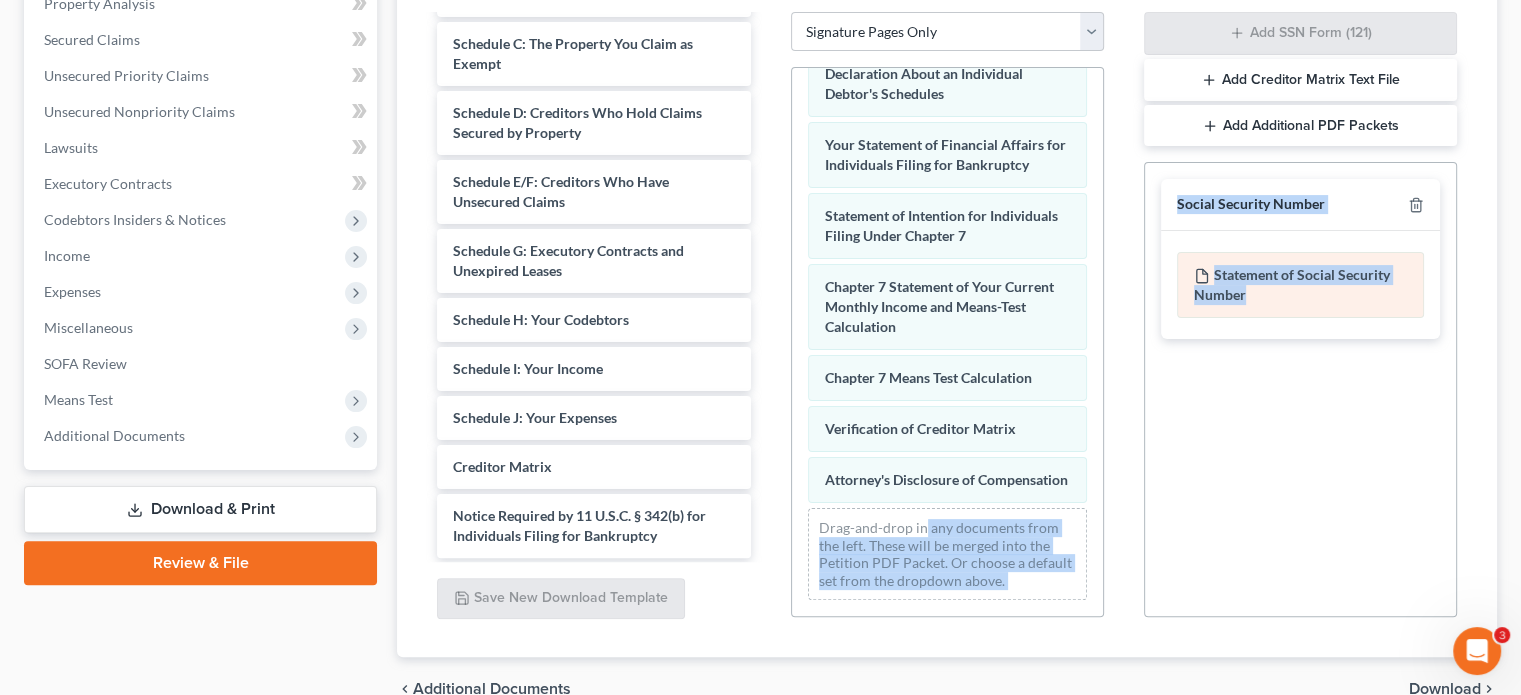 click on "Statement of Social Security Number" at bounding box center (1300, 285) 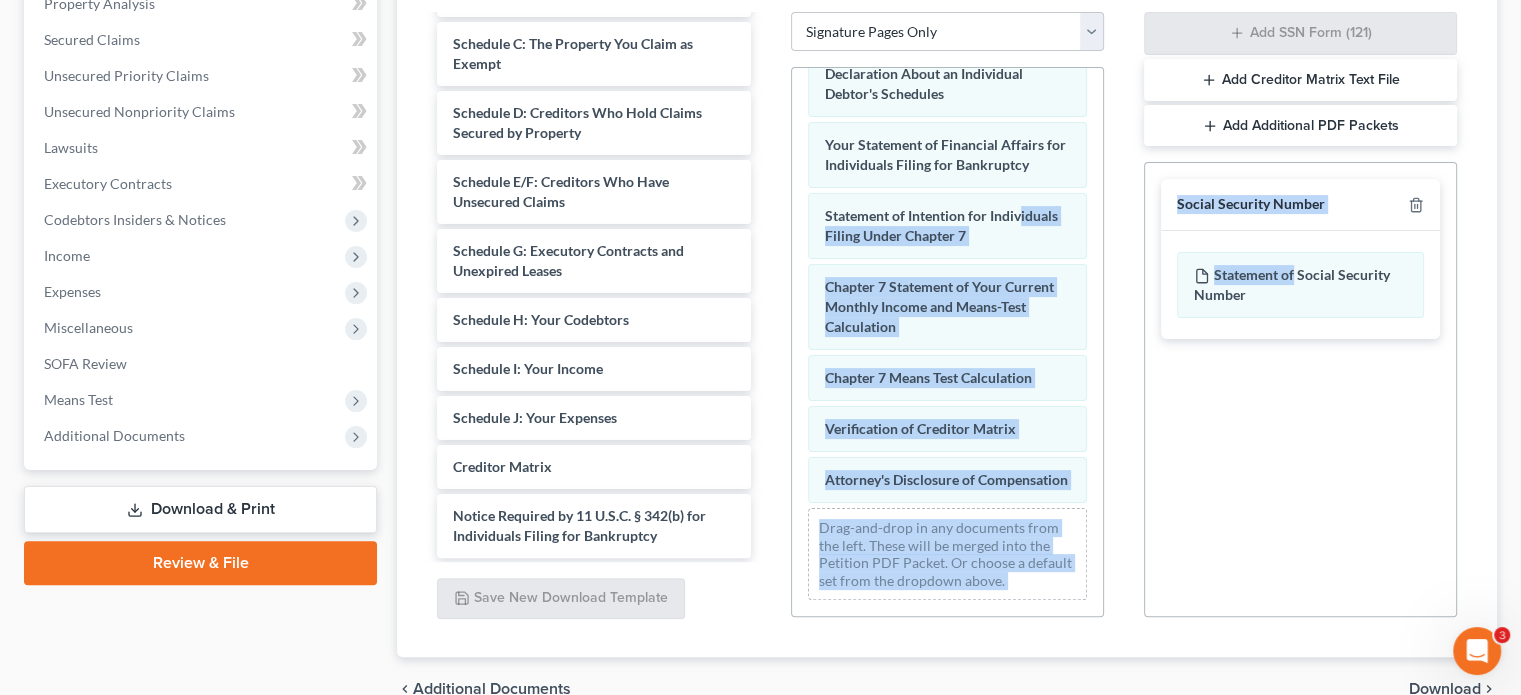 drag, startPoint x: 1269, startPoint y: 269, endPoint x: 1436, endPoint y: 340, distance: 181.46625 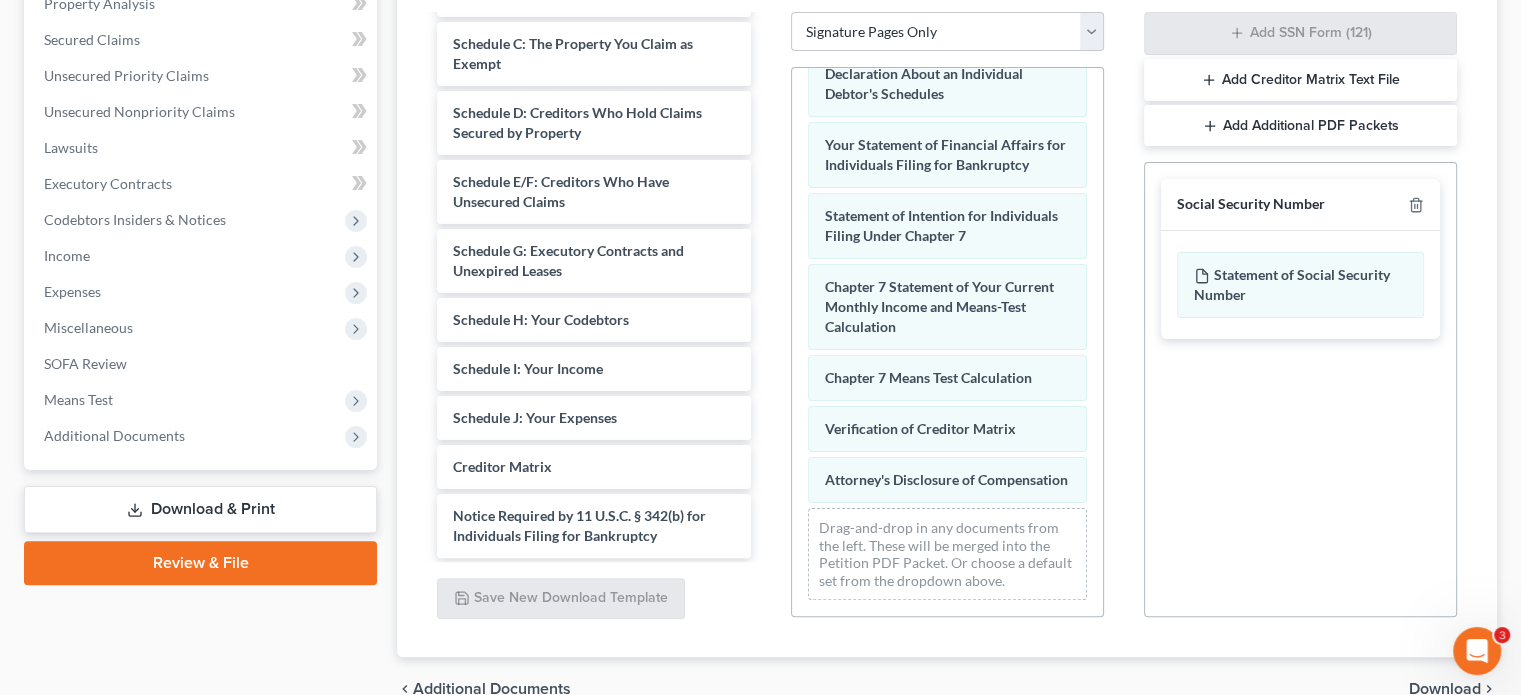 drag, startPoint x: 1480, startPoint y: 418, endPoint x: 1408, endPoint y: 364, distance: 90 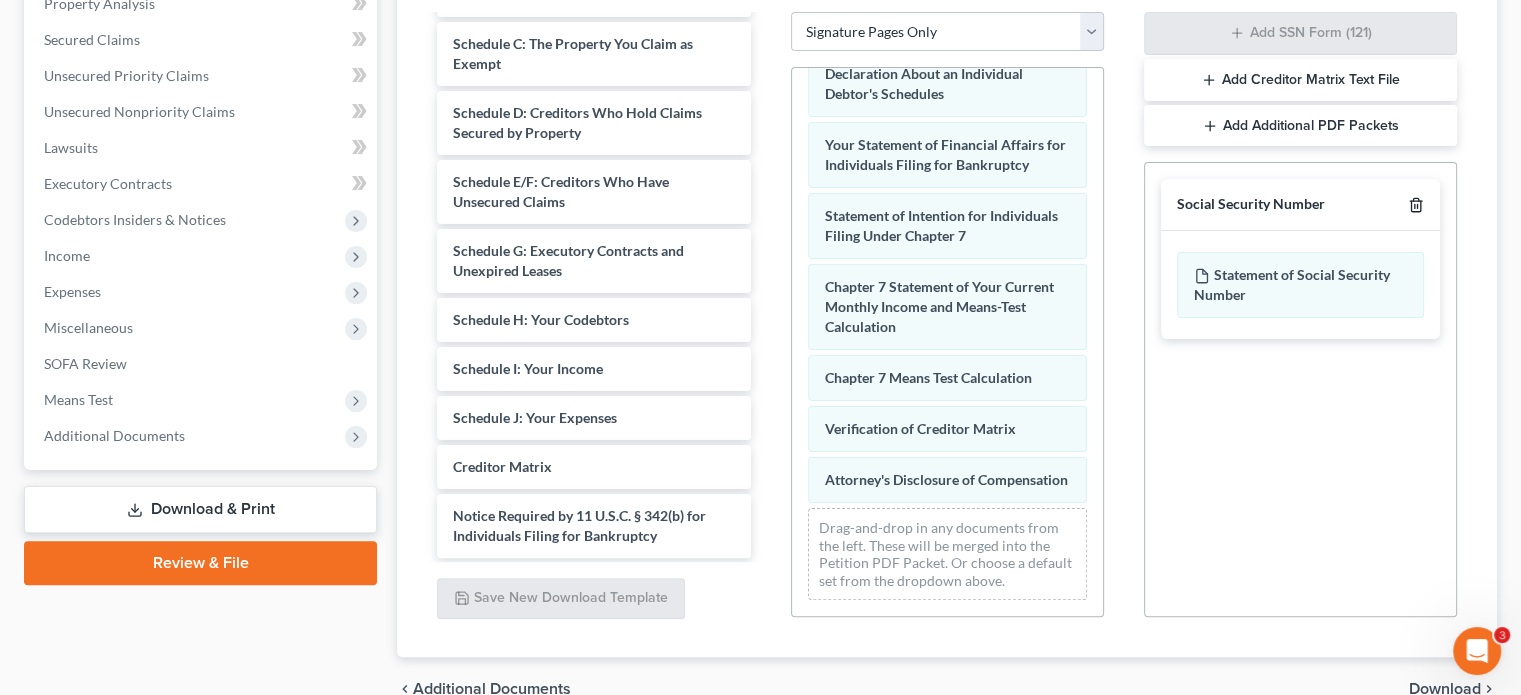 click 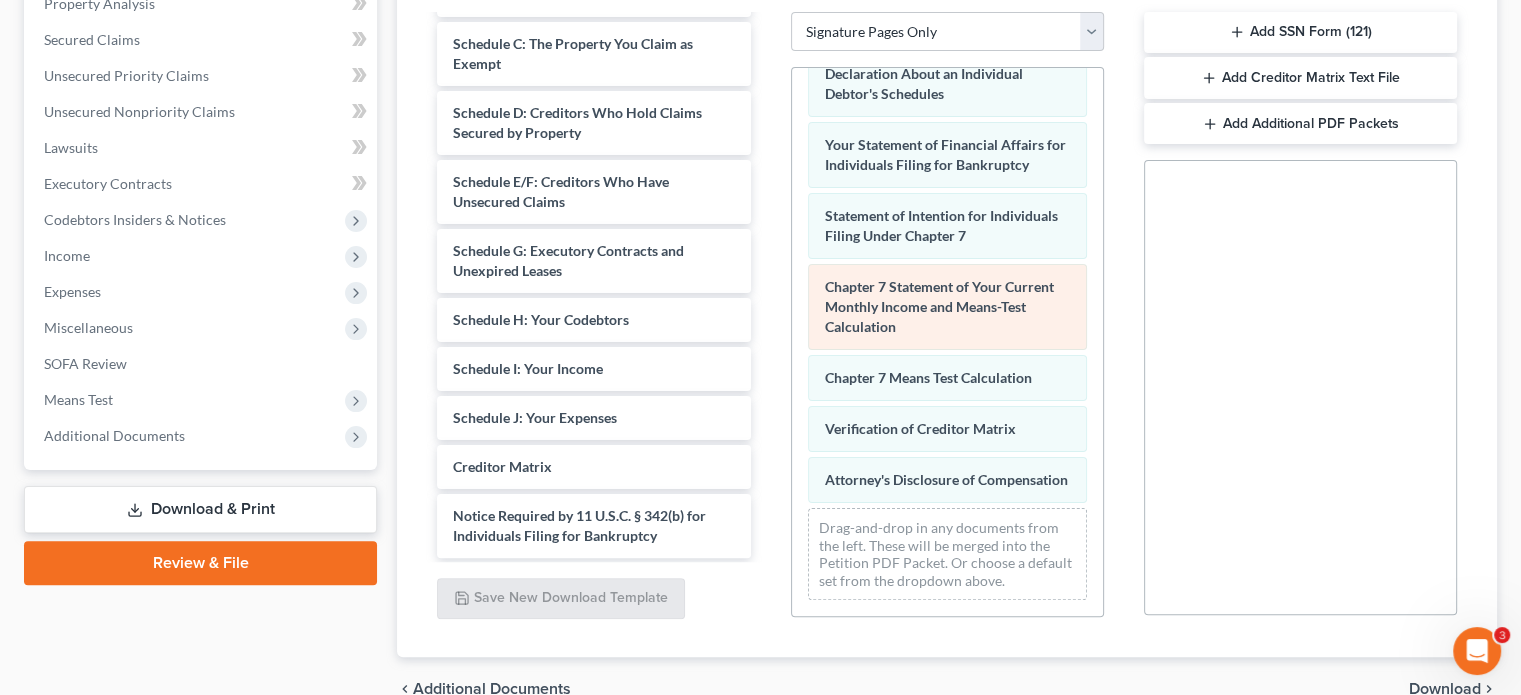scroll, scrollTop: 0, scrollLeft: 0, axis: both 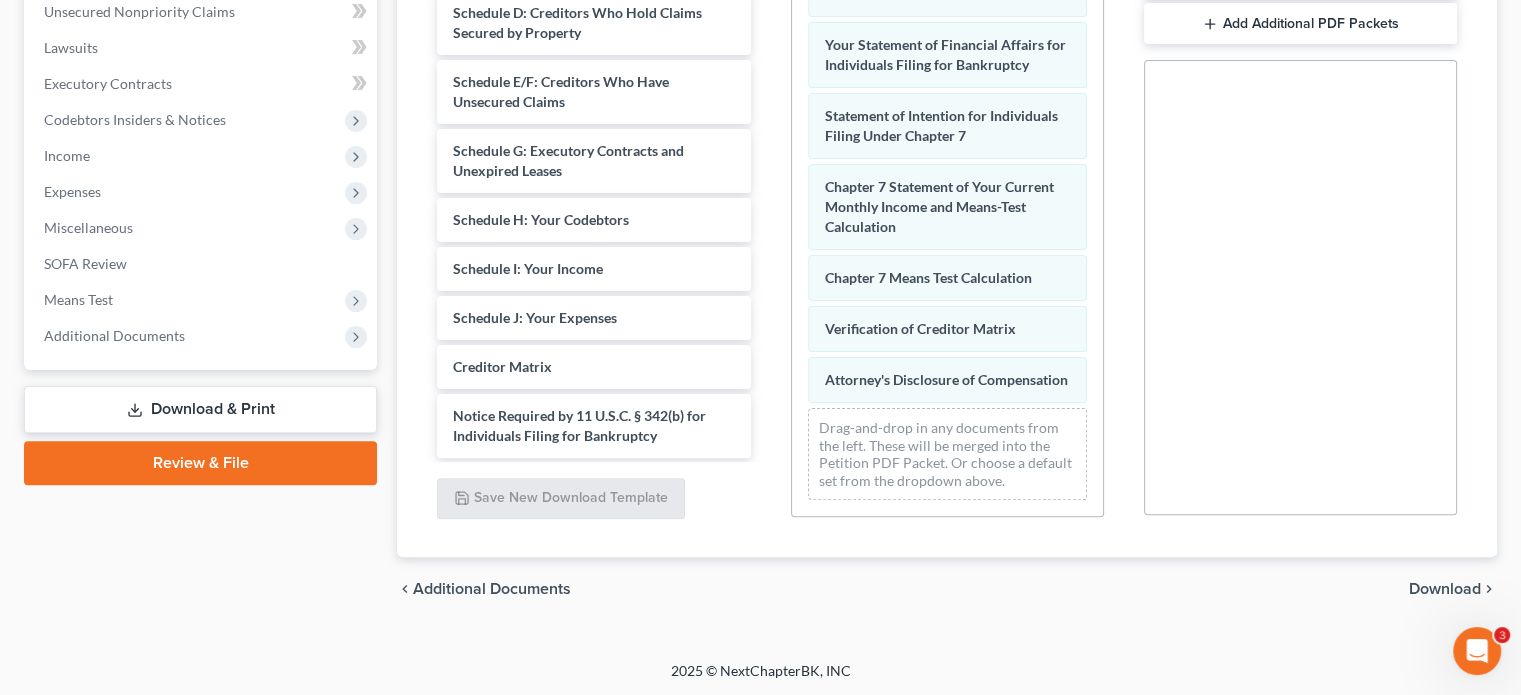 click on "Download" at bounding box center (1445, 589) 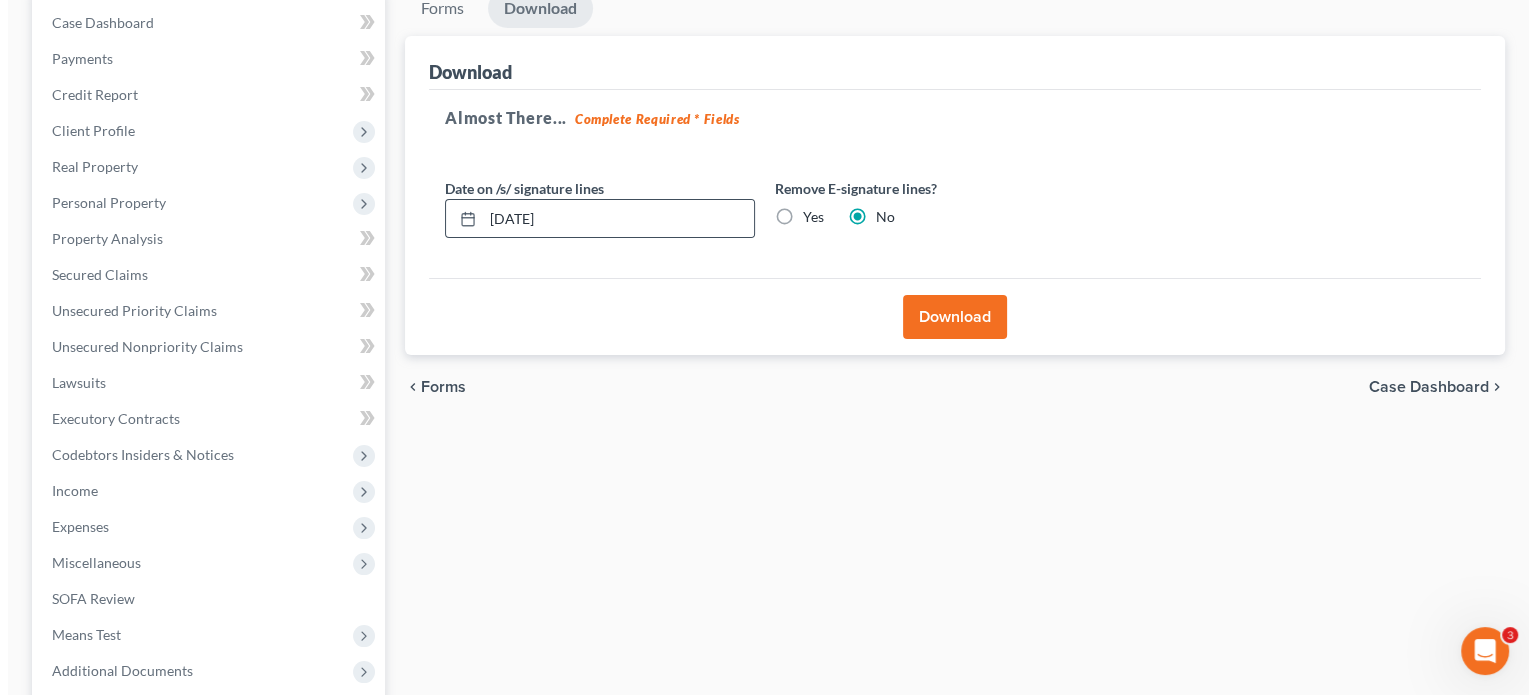 scroll, scrollTop: 202, scrollLeft: 0, axis: vertical 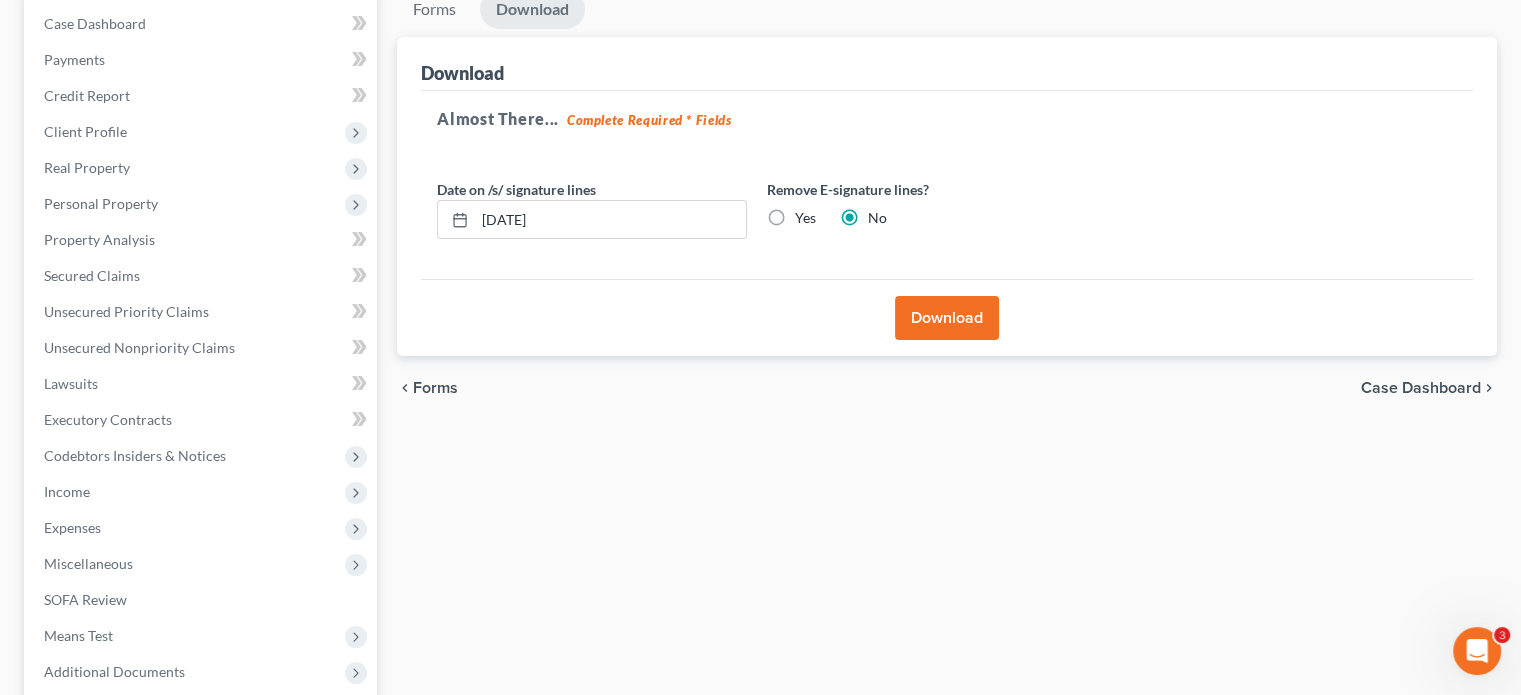 click on "Yes" at bounding box center [805, 218] 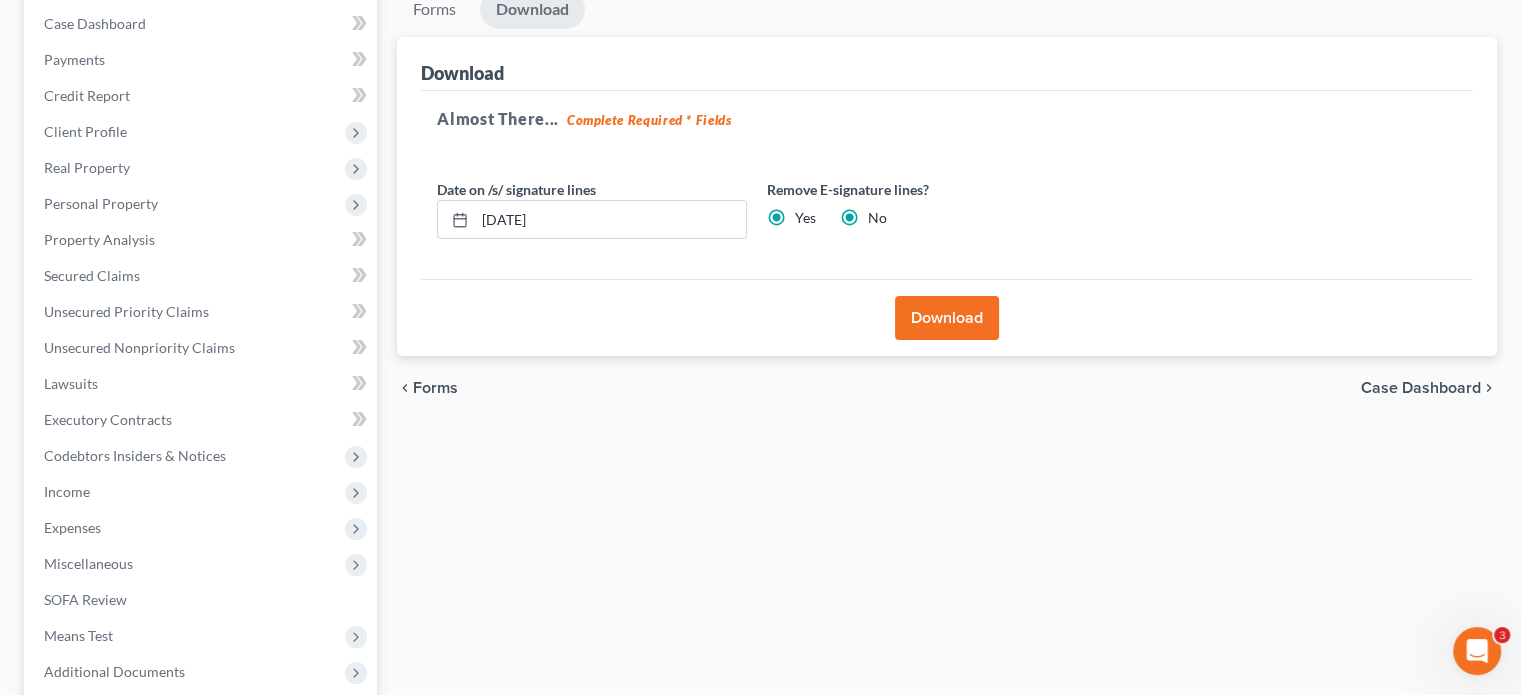 radio on "false" 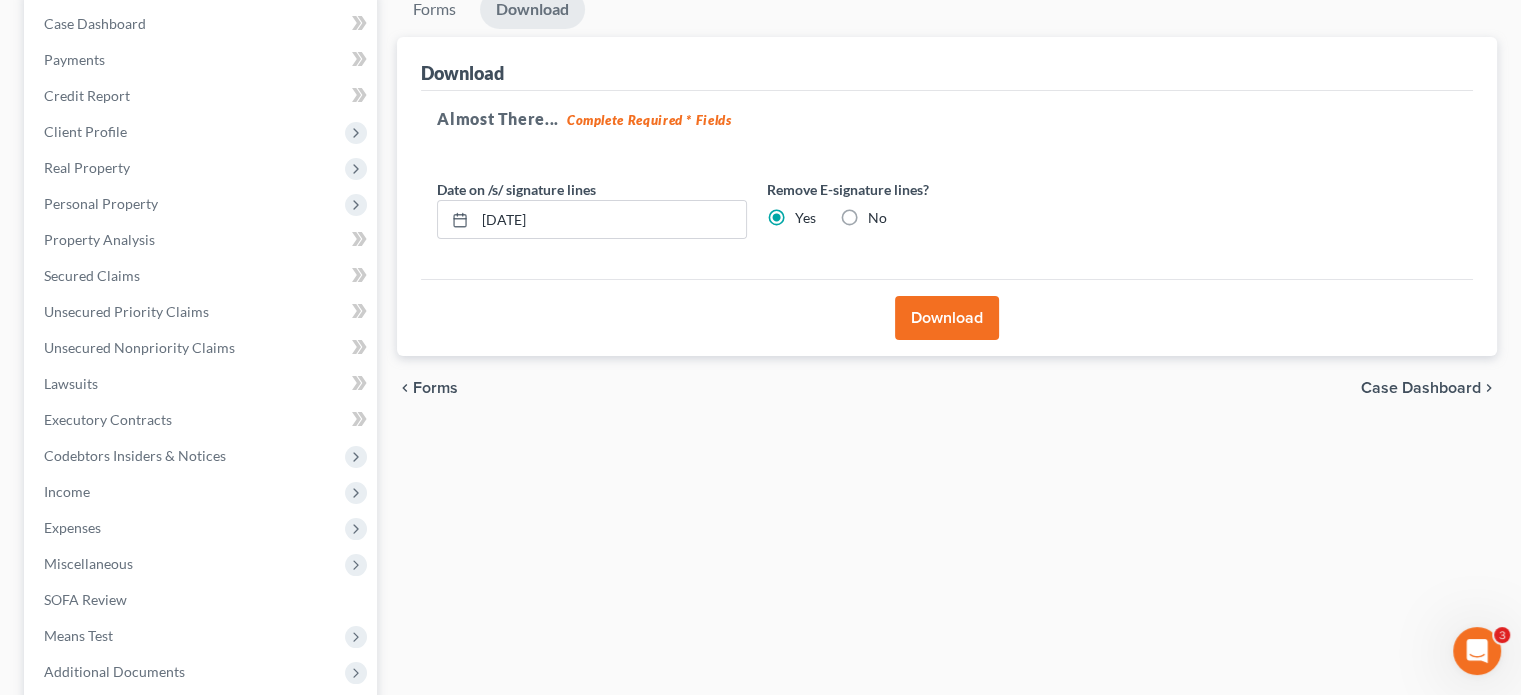 click on "Download" at bounding box center (947, 318) 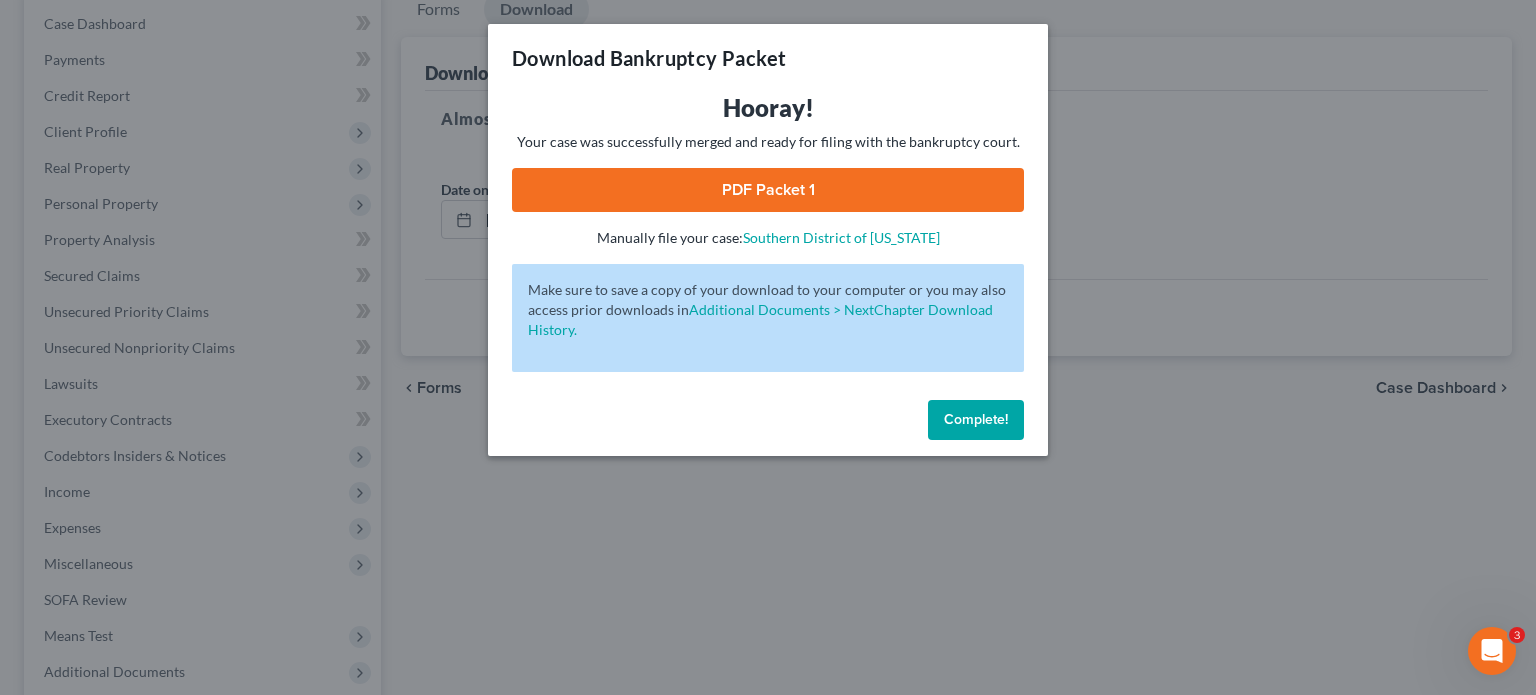 click on "PDF Packet 1" at bounding box center [768, 190] 